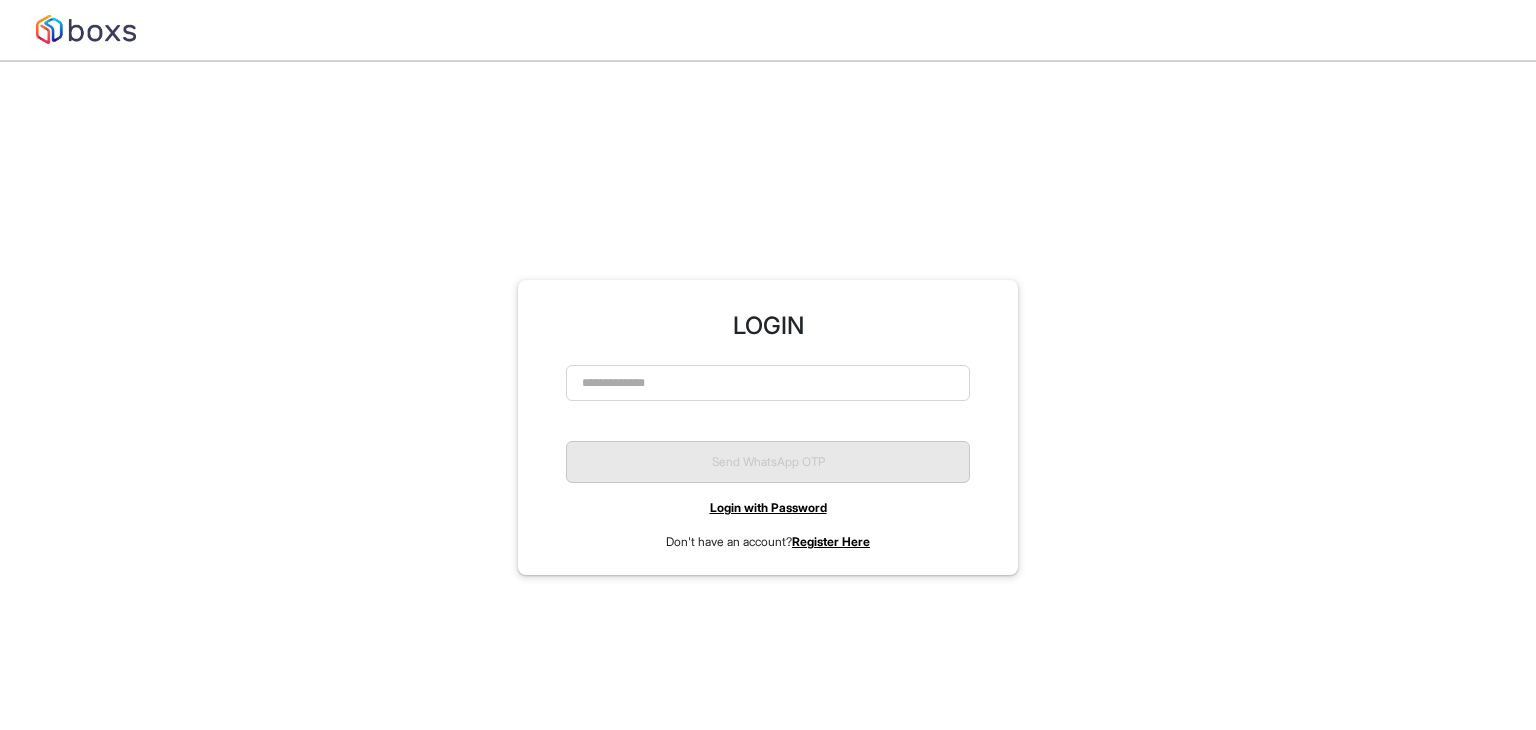 scroll, scrollTop: 0, scrollLeft: 0, axis: both 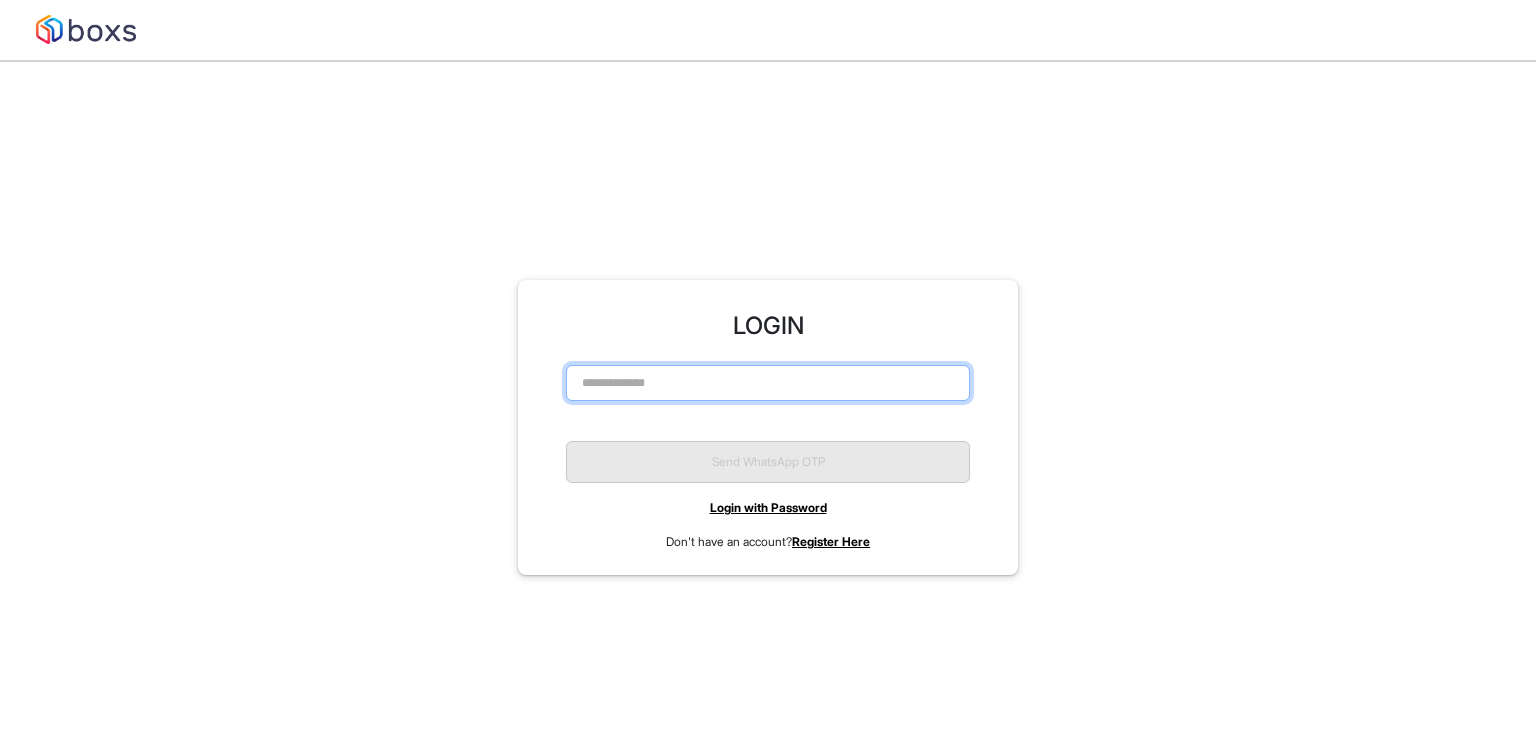 click at bounding box center [768, 383] 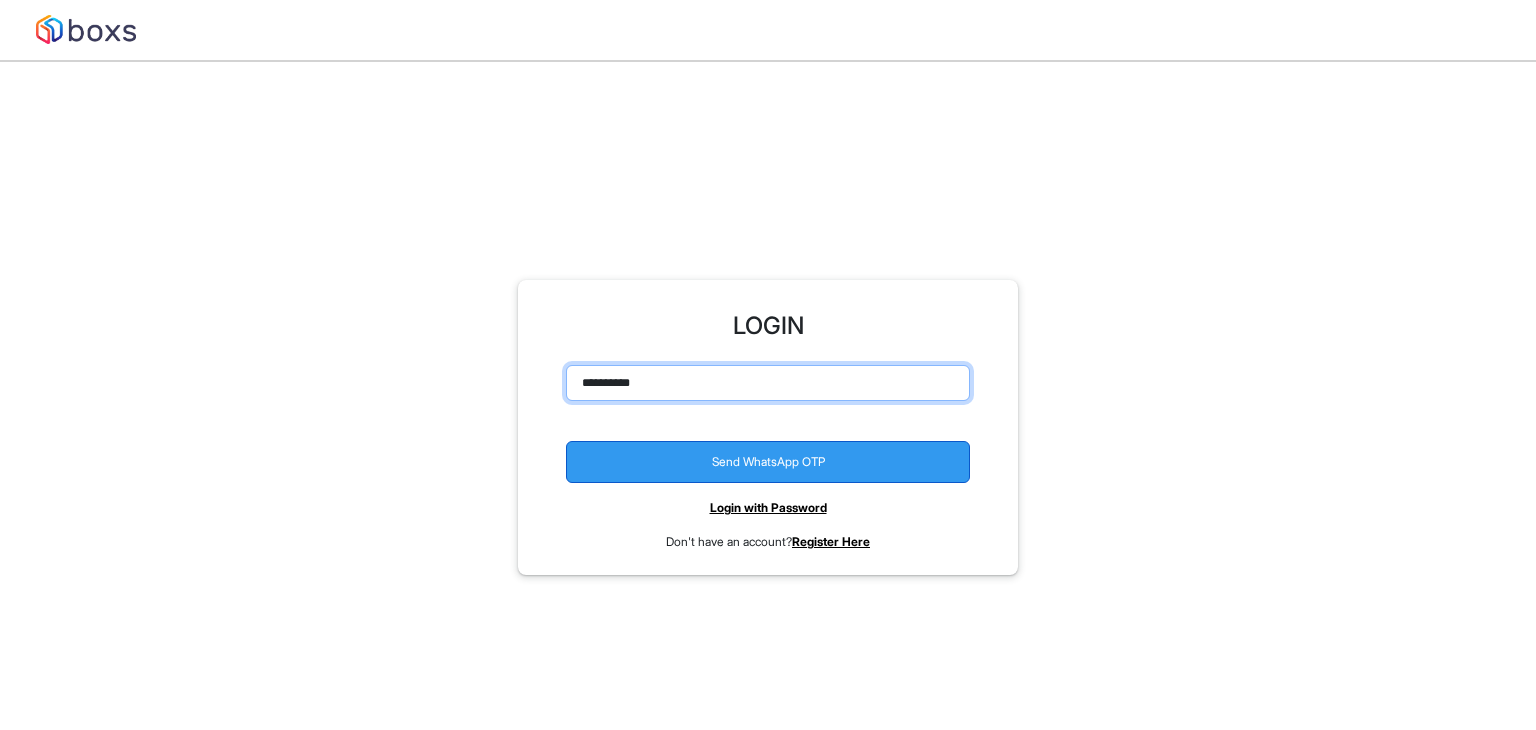 type on "**********" 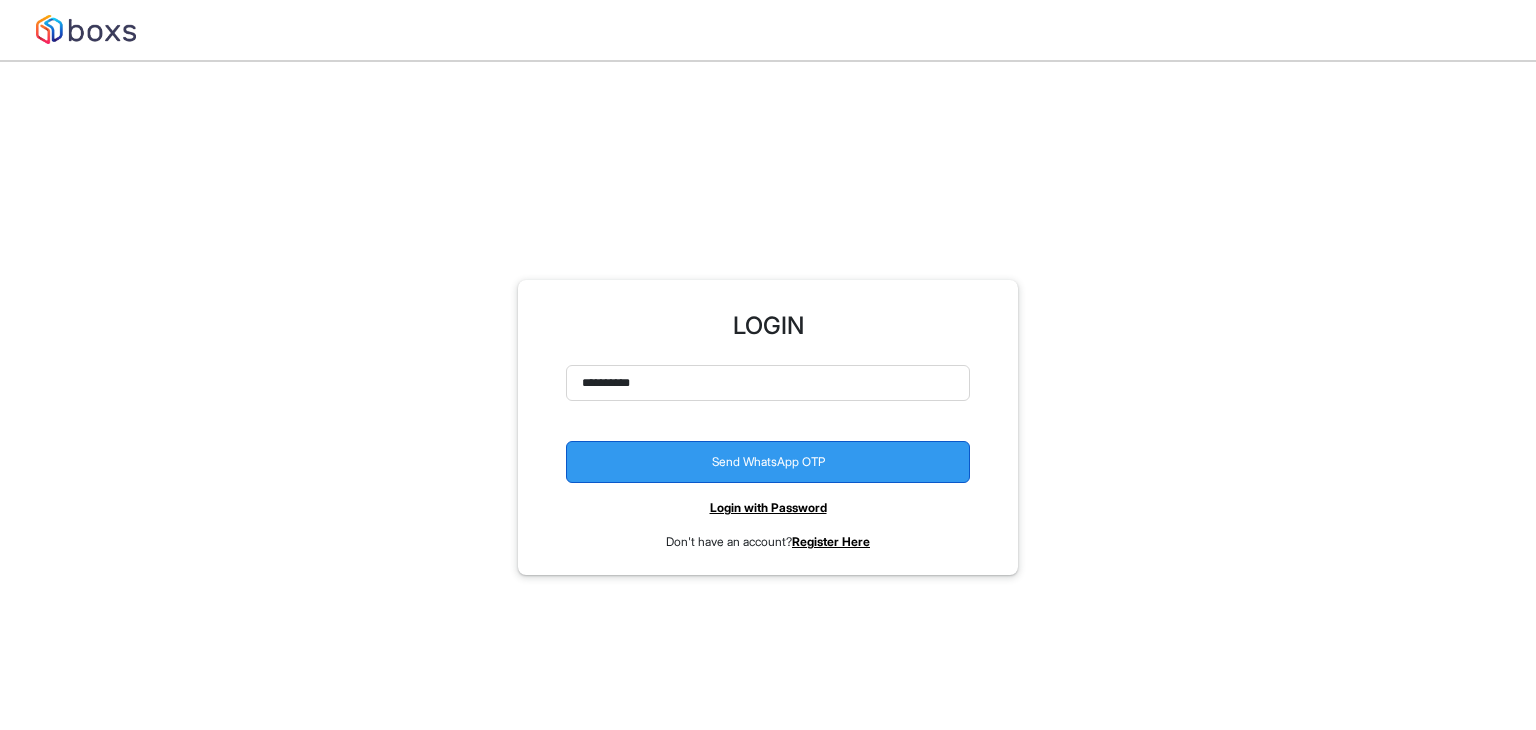click on "Send WhatsApp OTP" at bounding box center [768, 462] 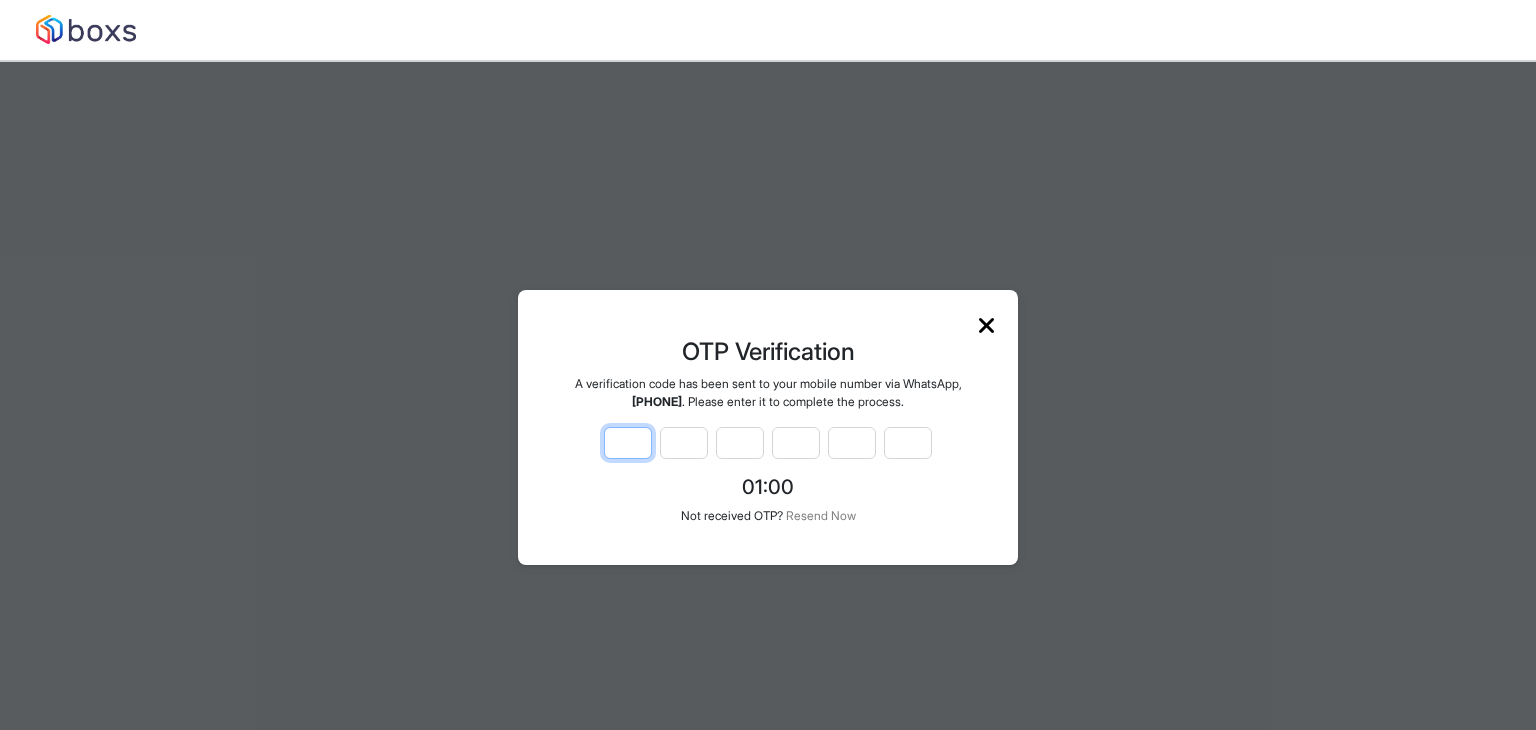 click at bounding box center (628, 443) 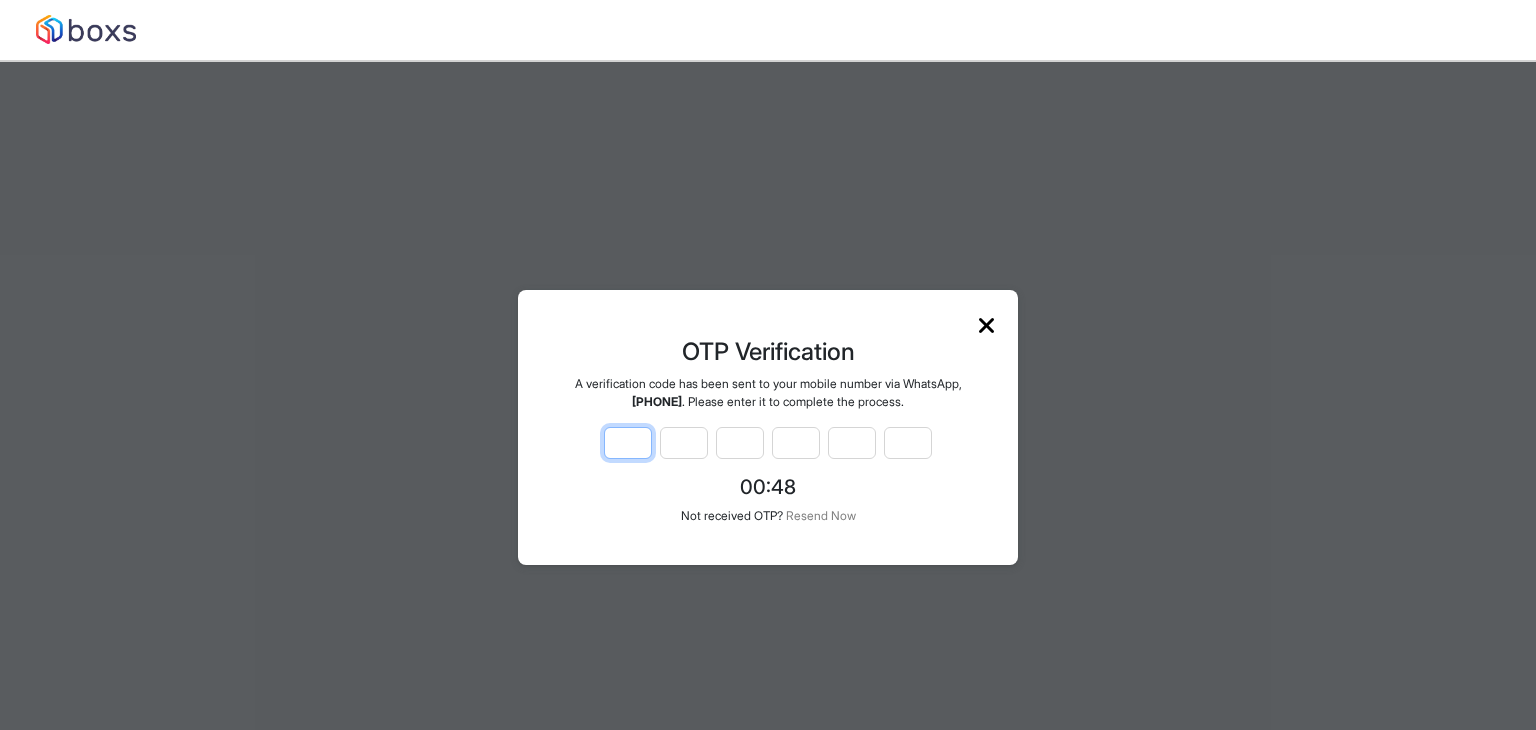 type on "*" 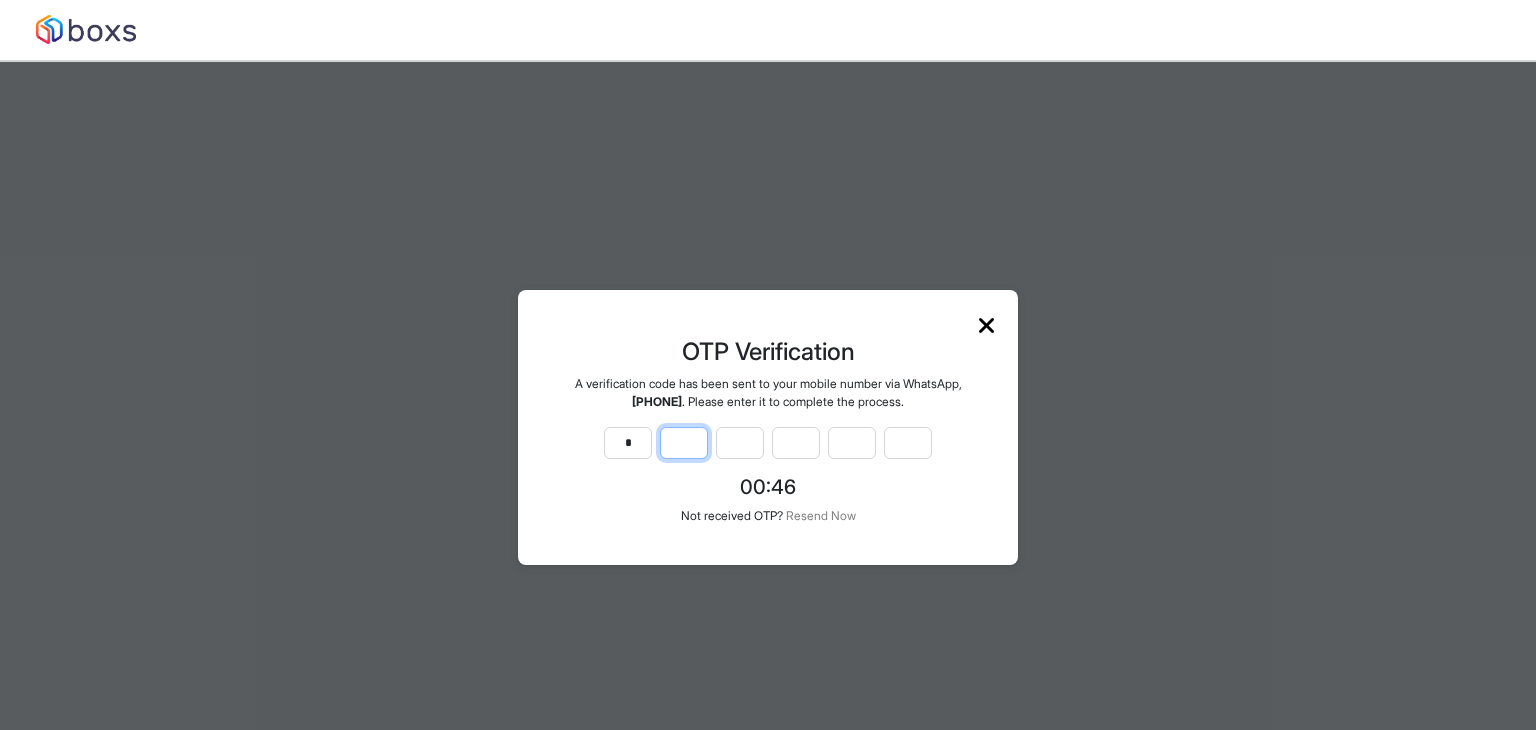 type on "*" 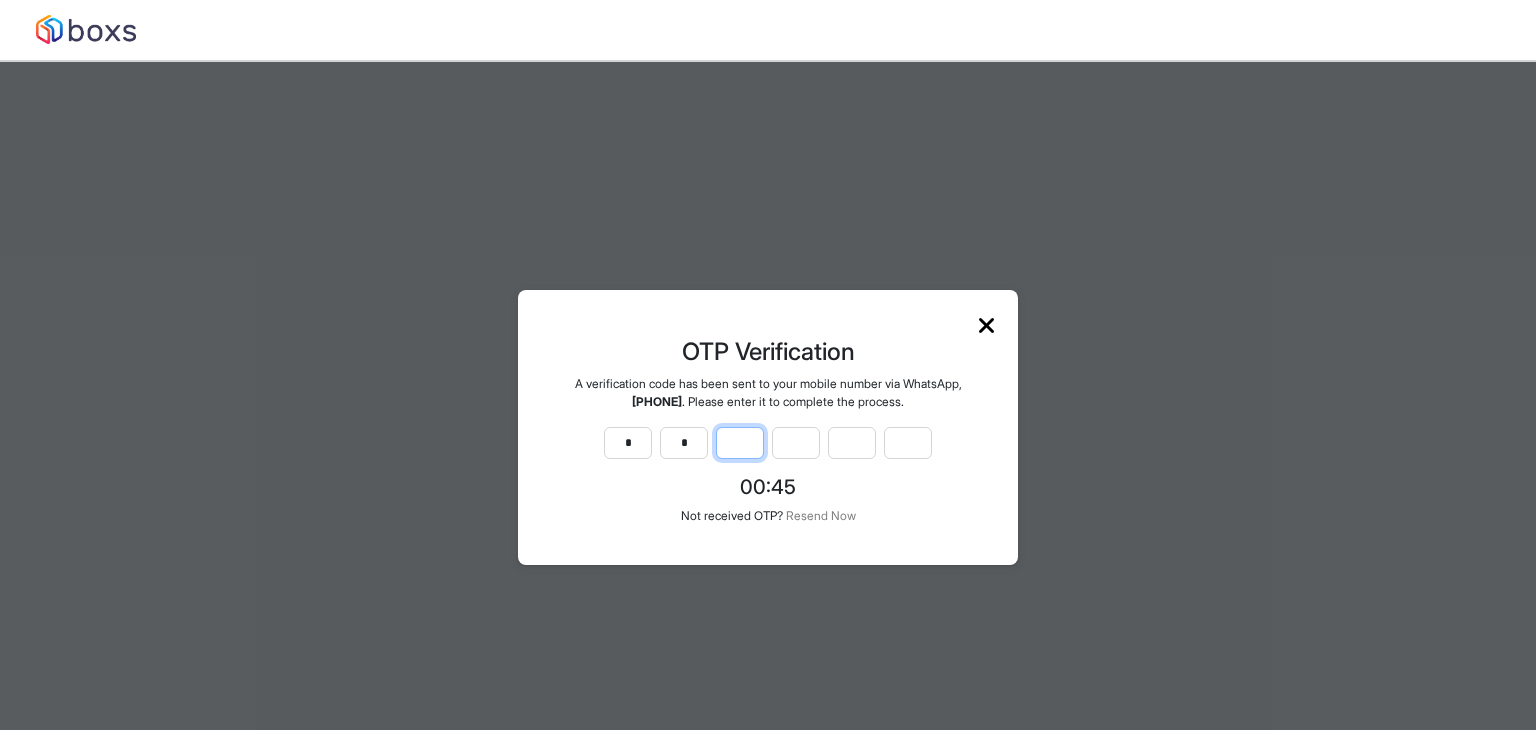 type on "*" 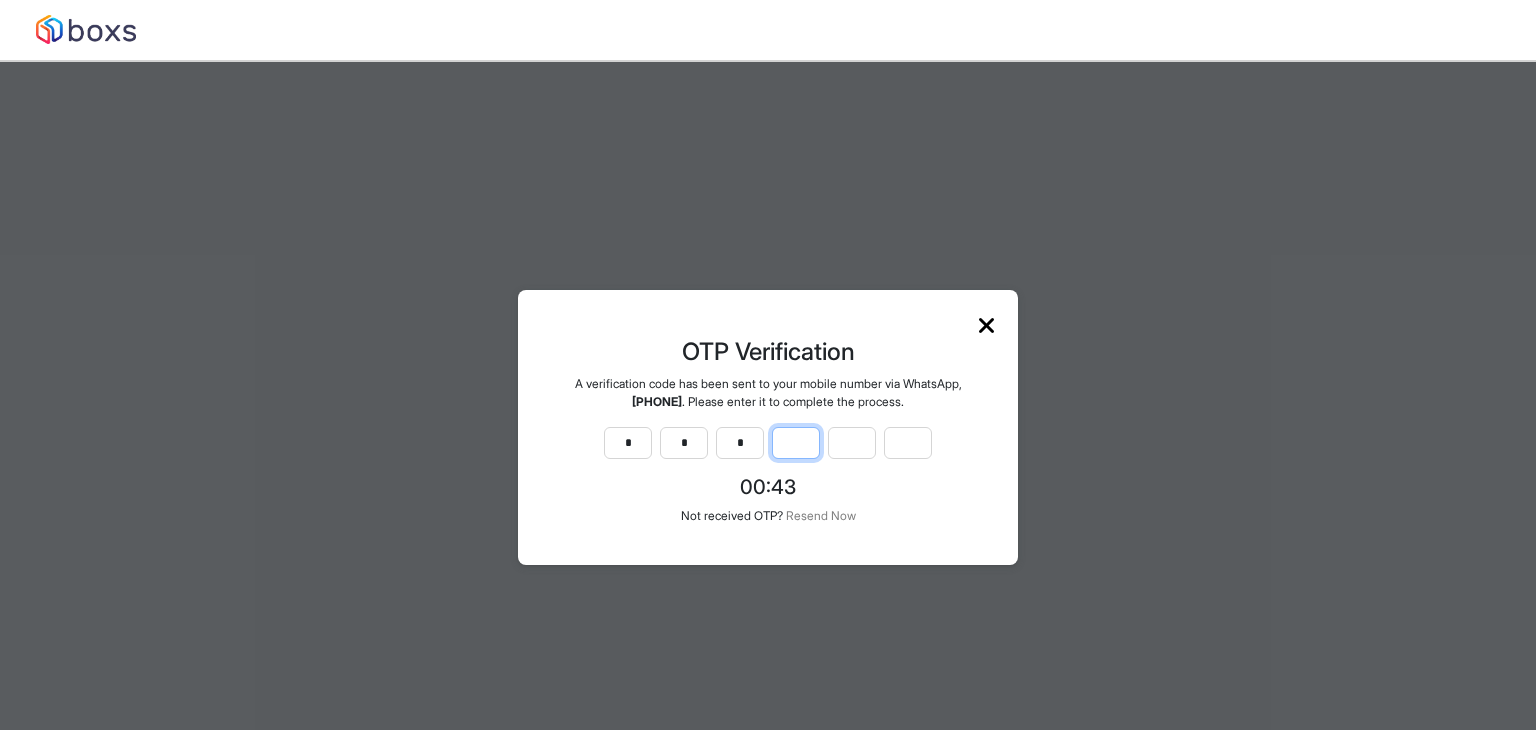 type on "*" 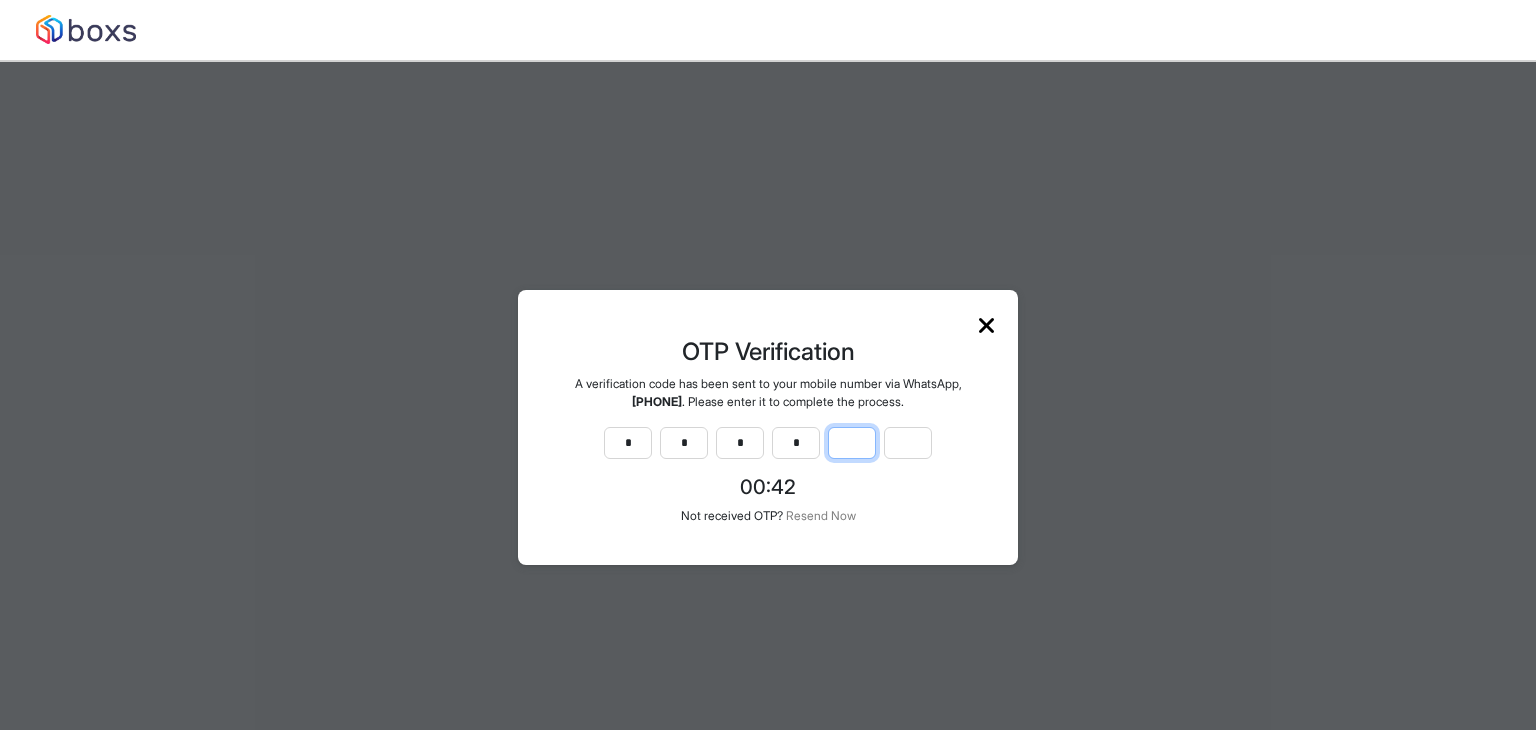 type on "*" 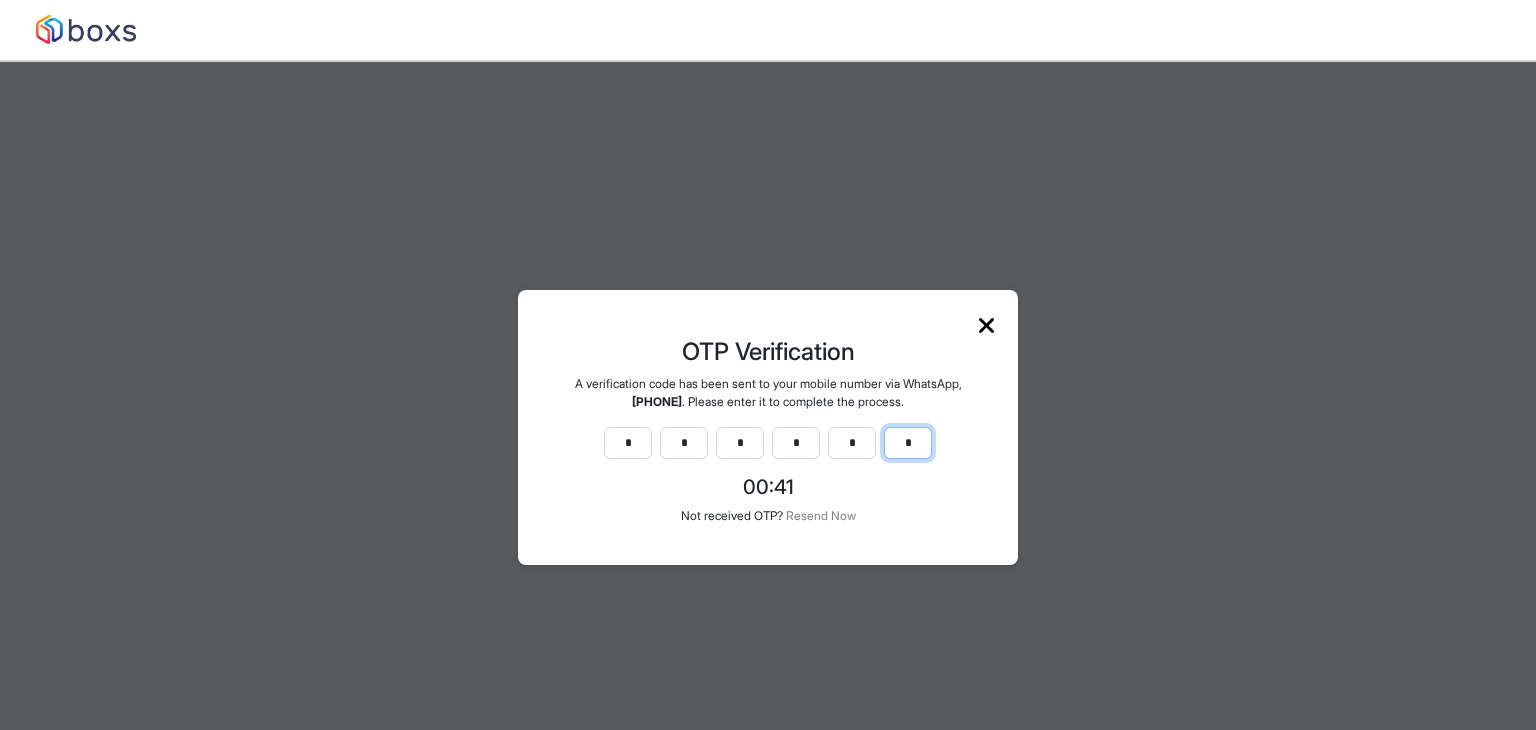 type on "*" 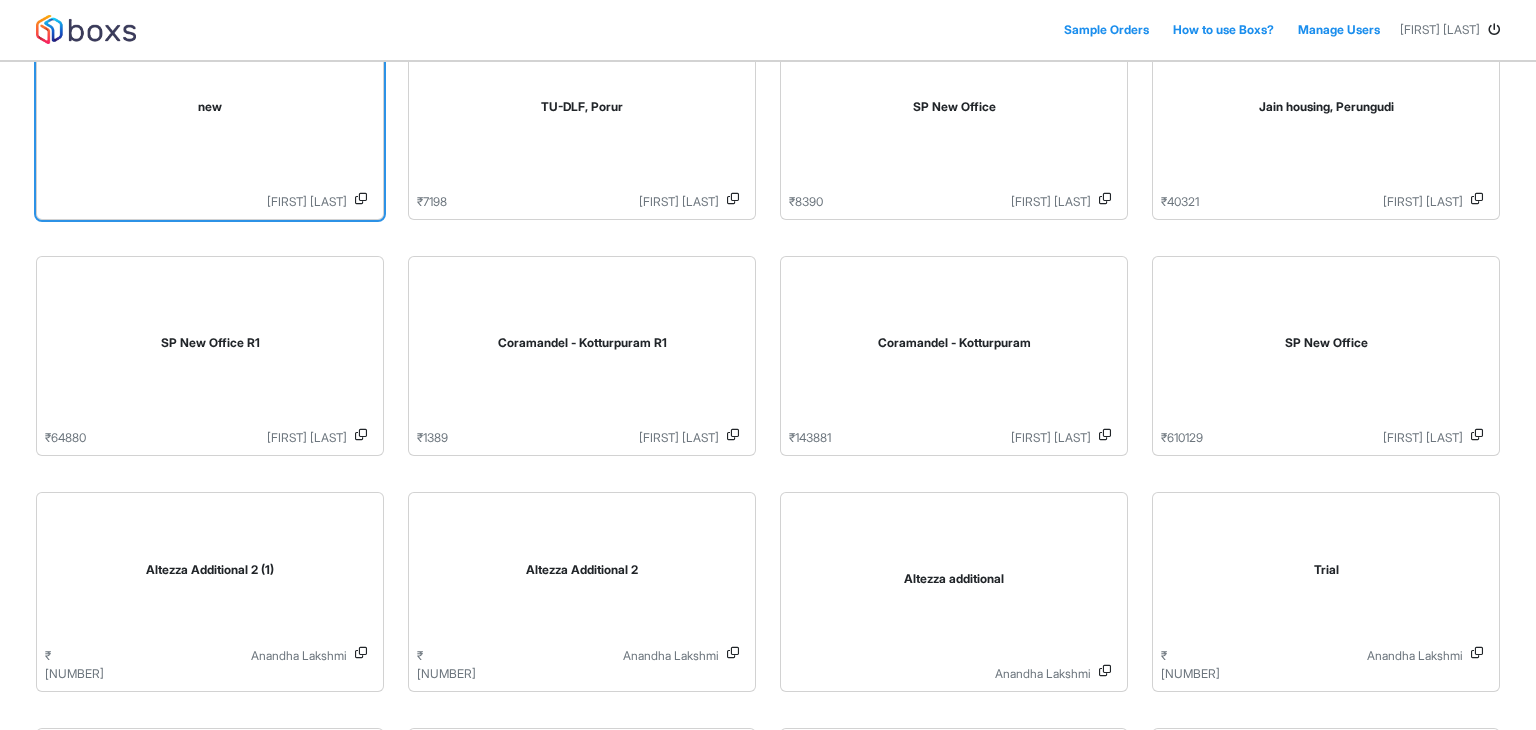 scroll, scrollTop: 0, scrollLeft: 0, axis: both 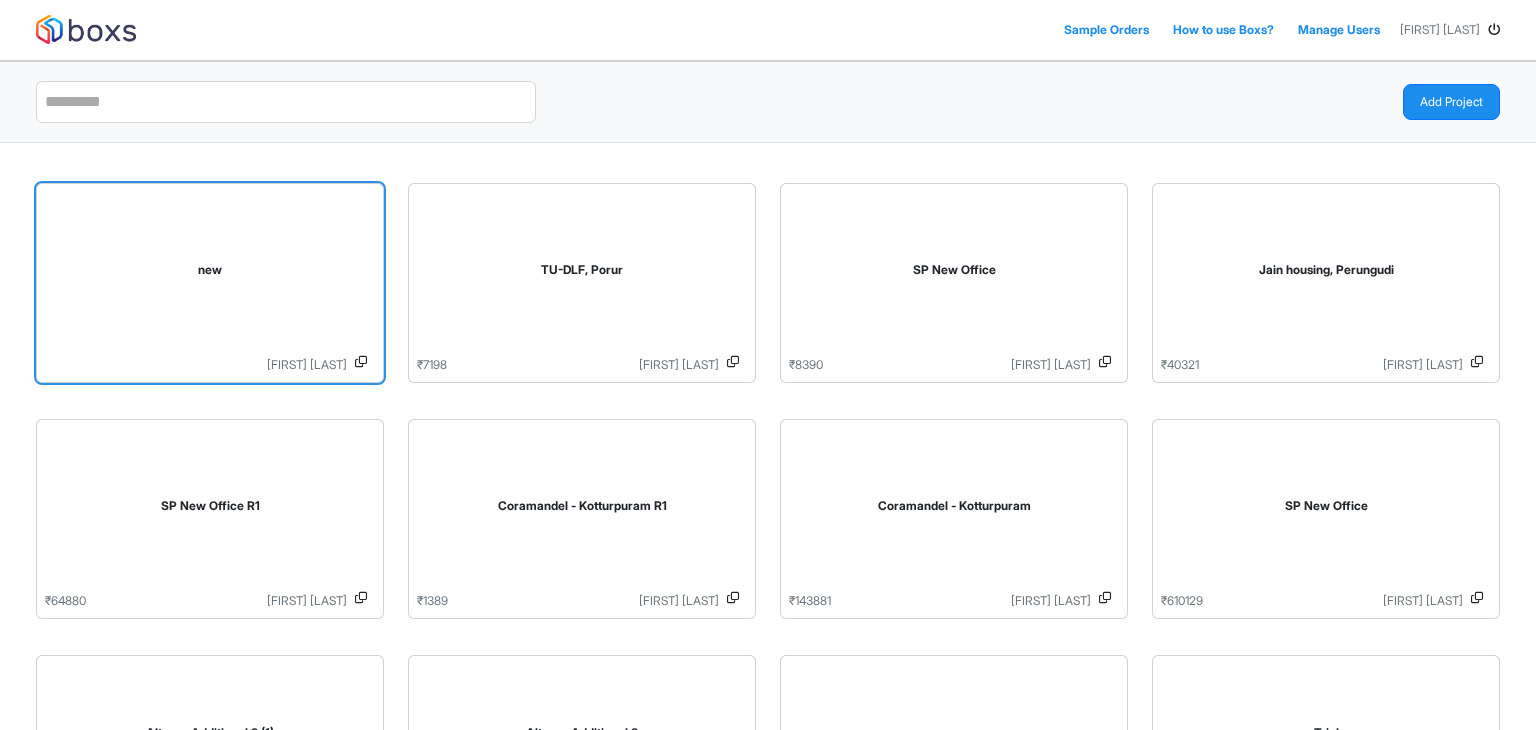 click on "new" at bounding box center [210, 274] 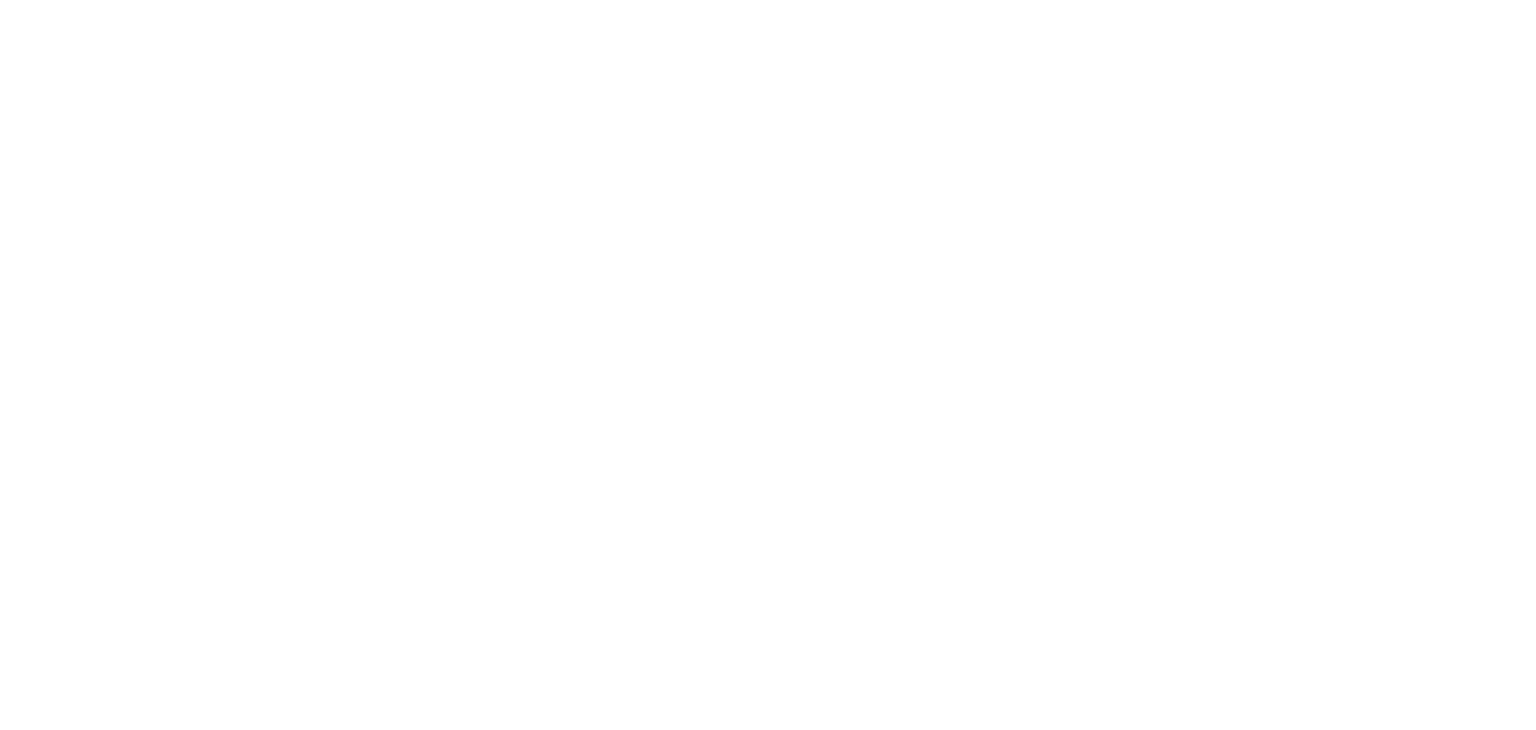 click on "Loading..." at bounding box center (768, 365) 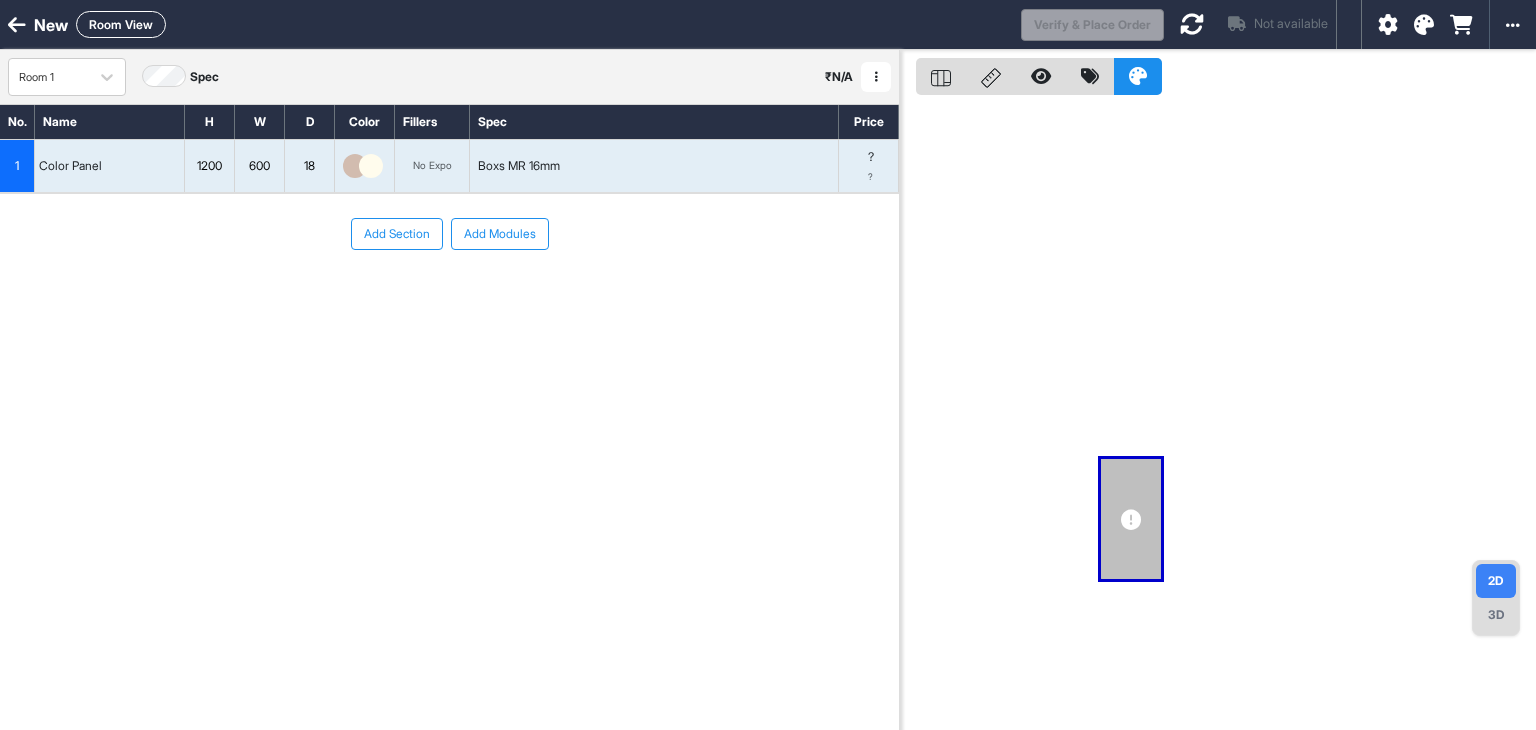 click at bounding box center (17, 25) 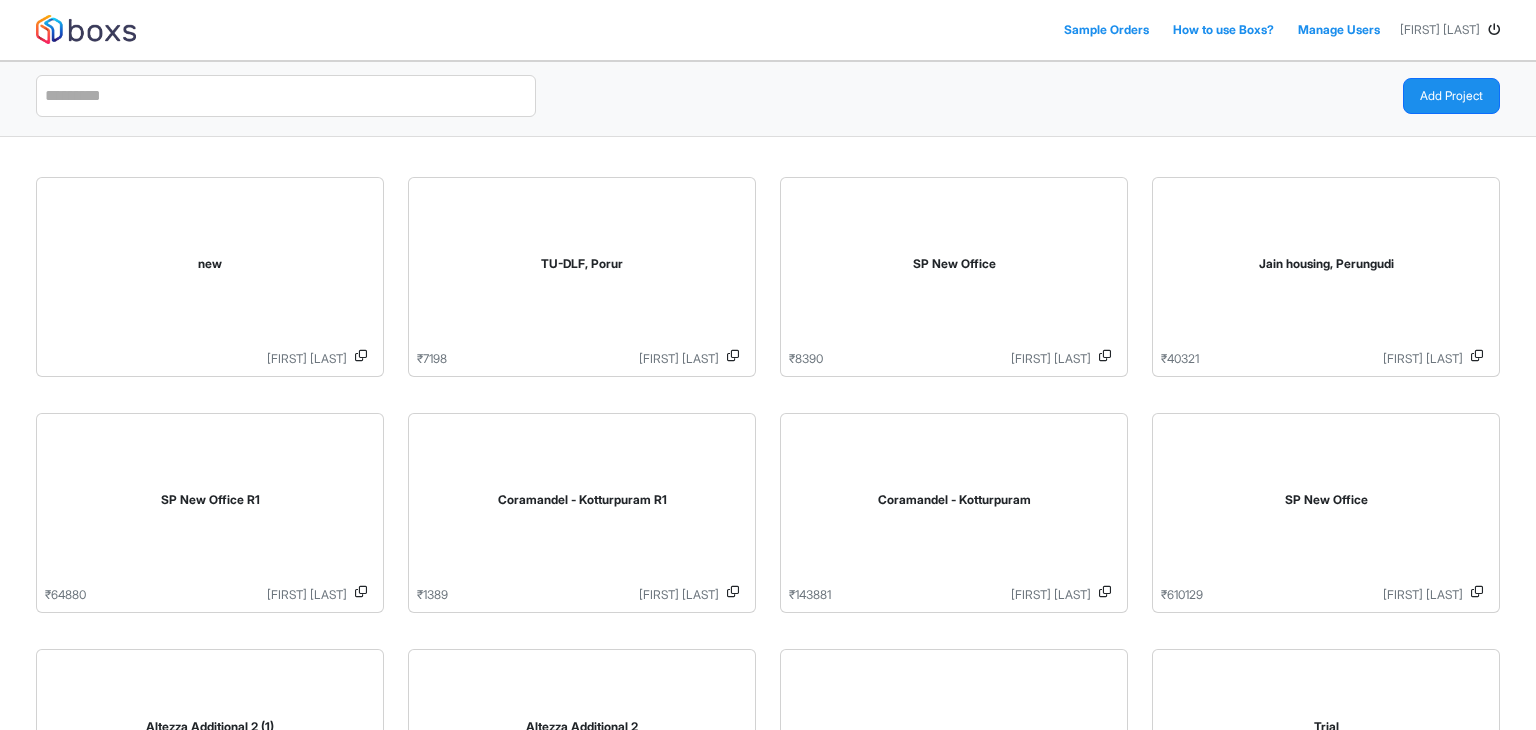 scroll, scrollTop: 0, scrollLeft: 0, axis: both 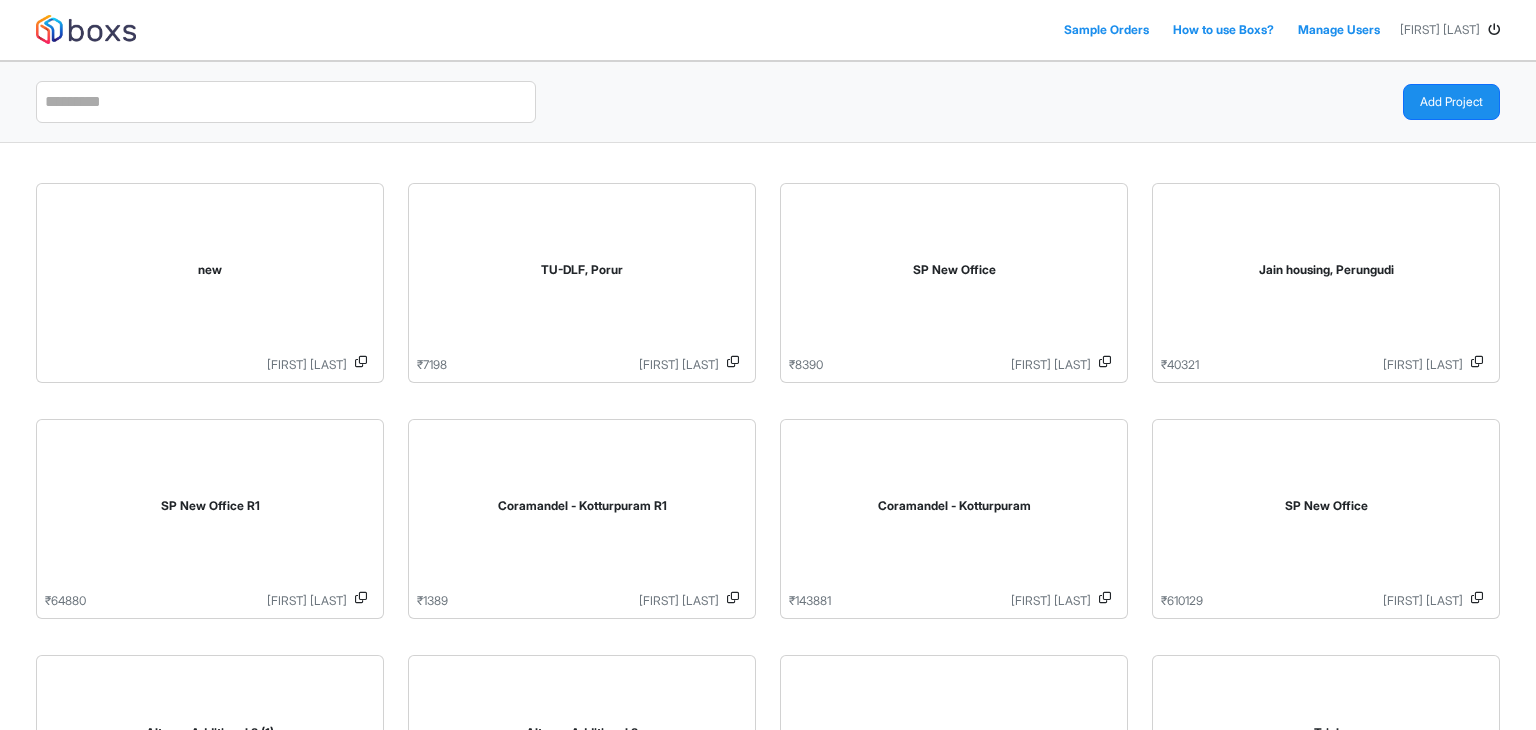 click on "Manage Users" at bounding box center (1339, 30) 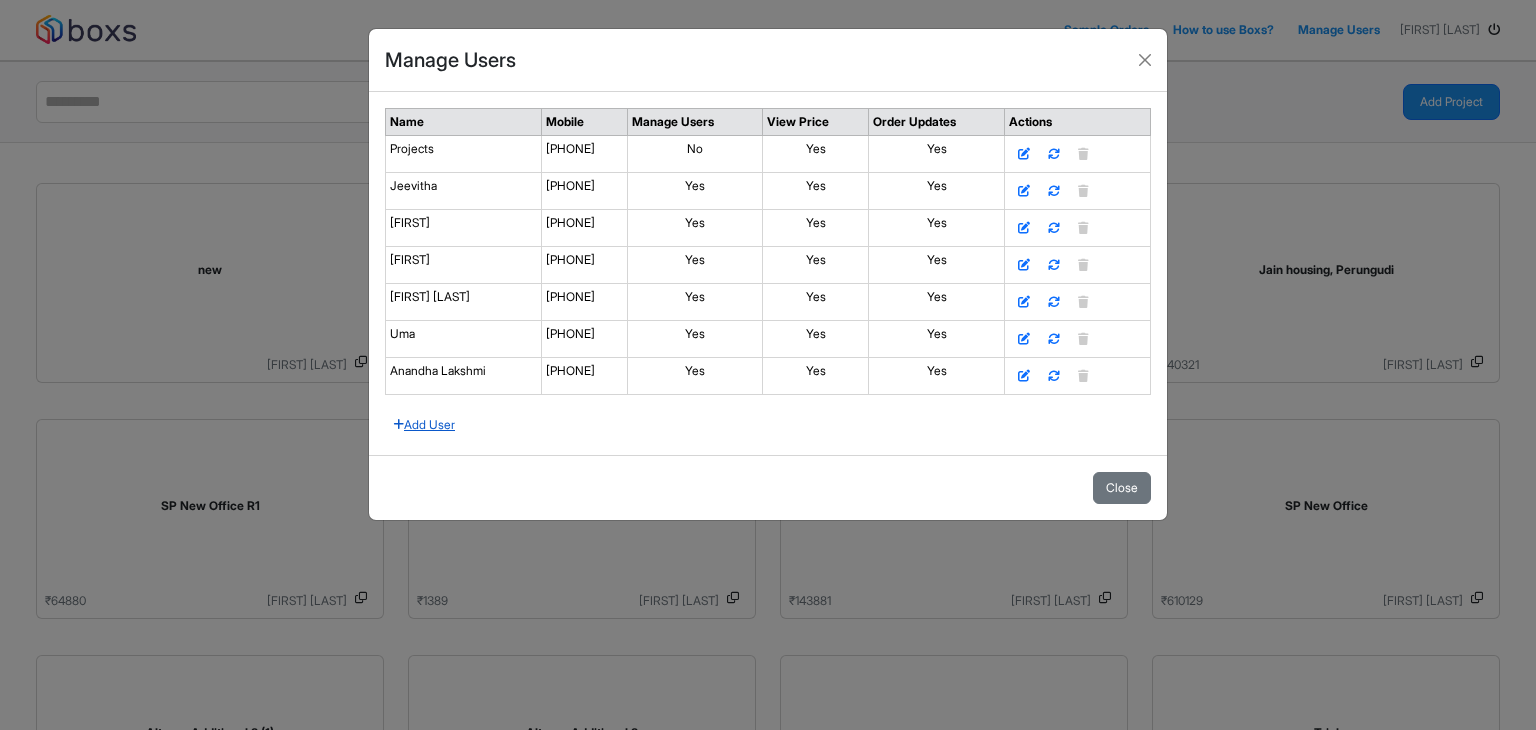click on "Add User" at bounding box center [424, 425] 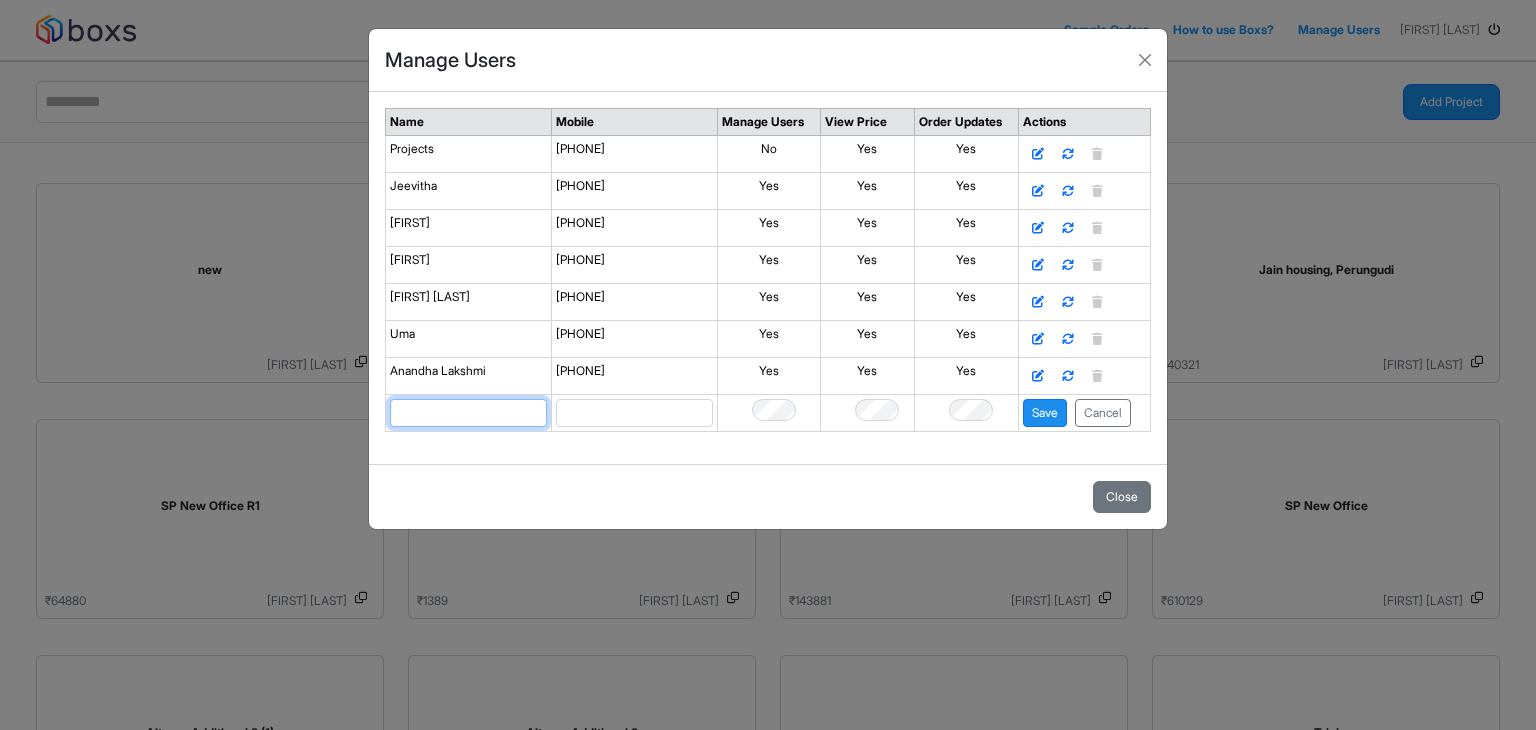 click at bounding box center (468, 413) 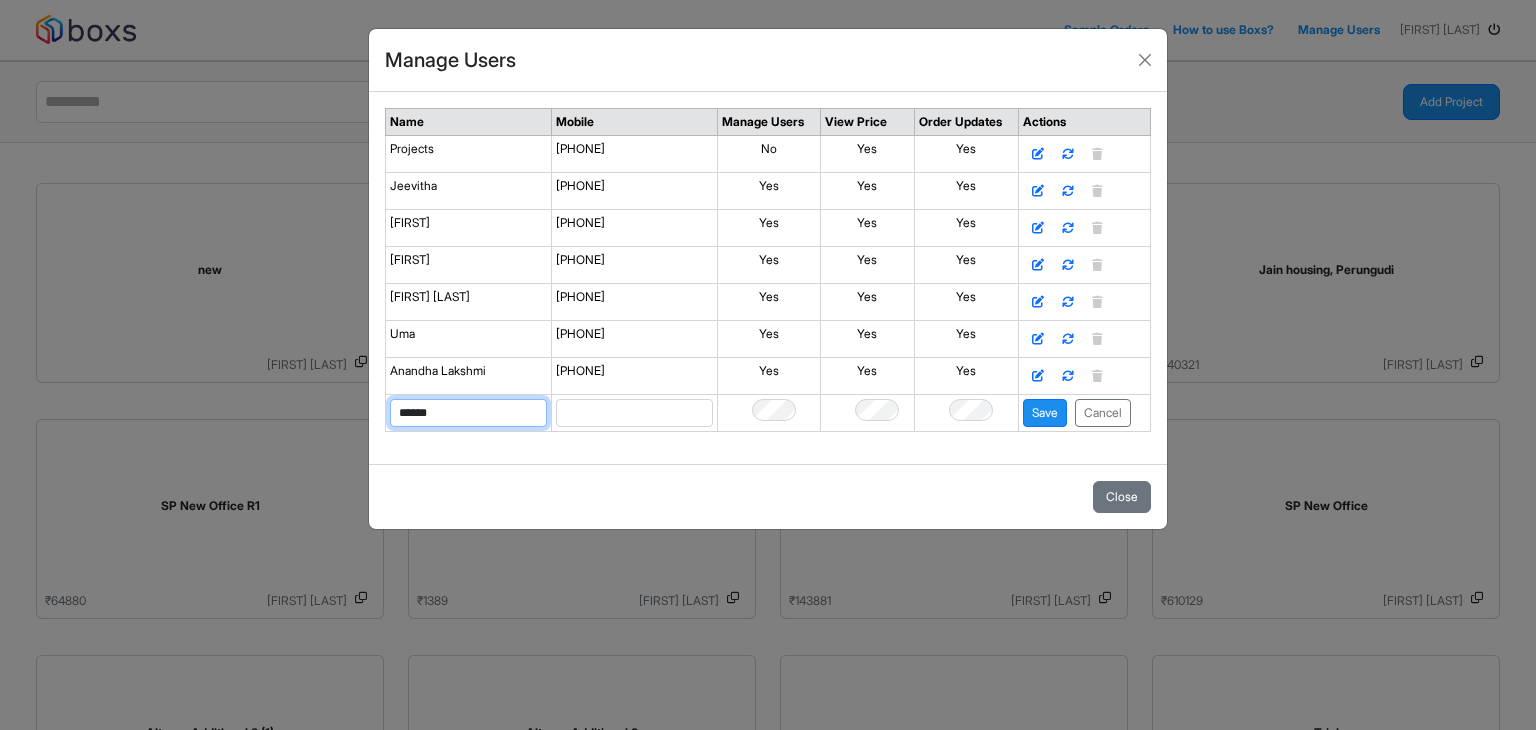 type on "*****" 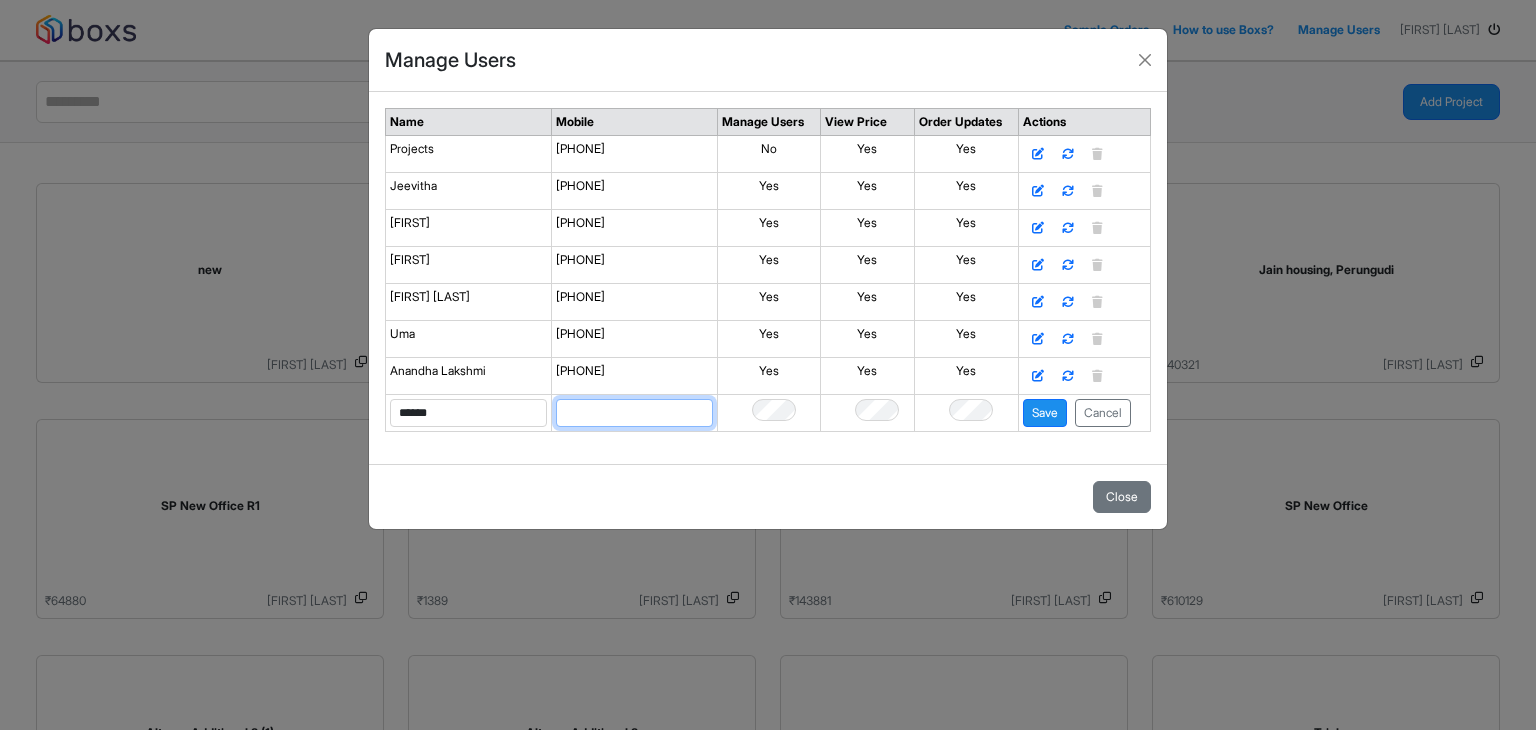 click at bounding box center [634, 413] 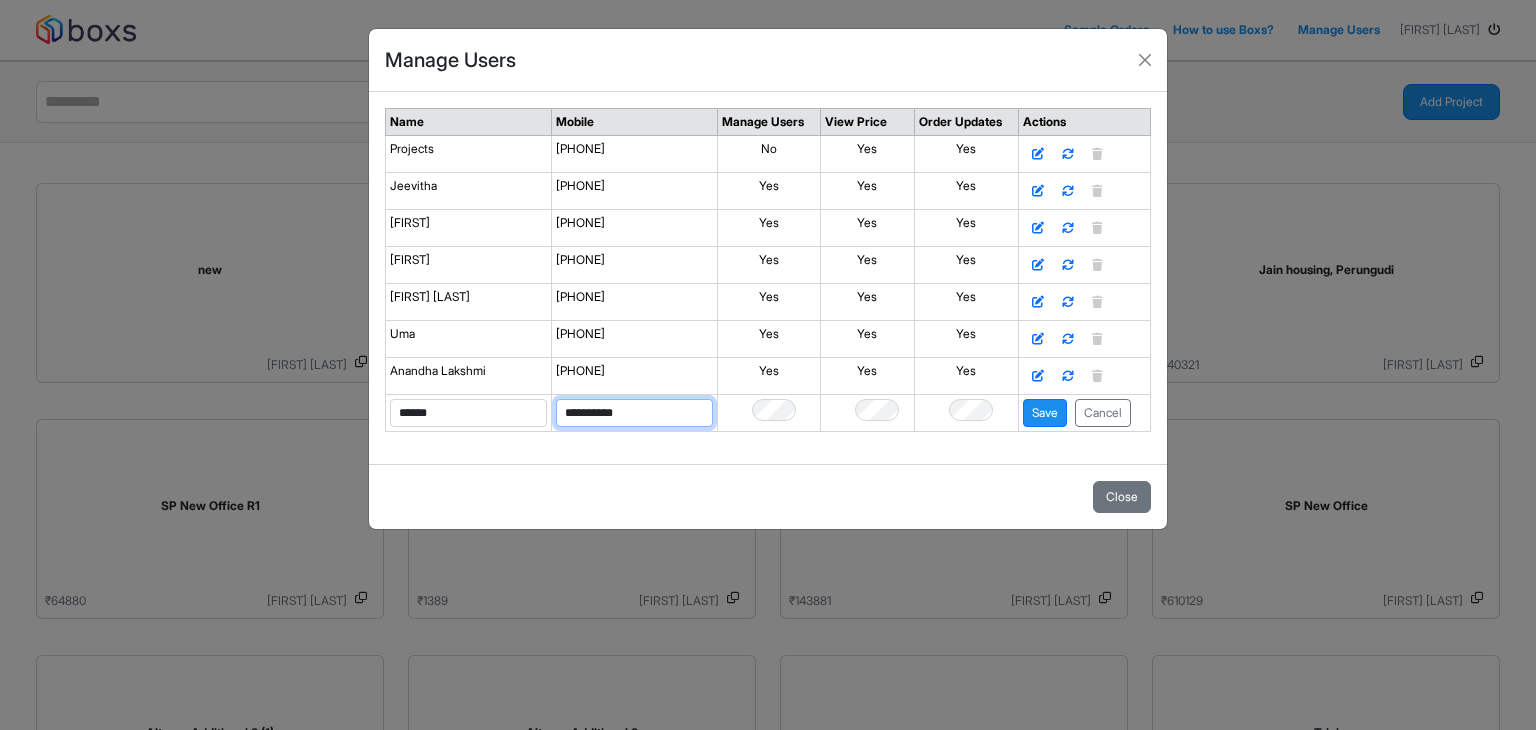 type on "**********" 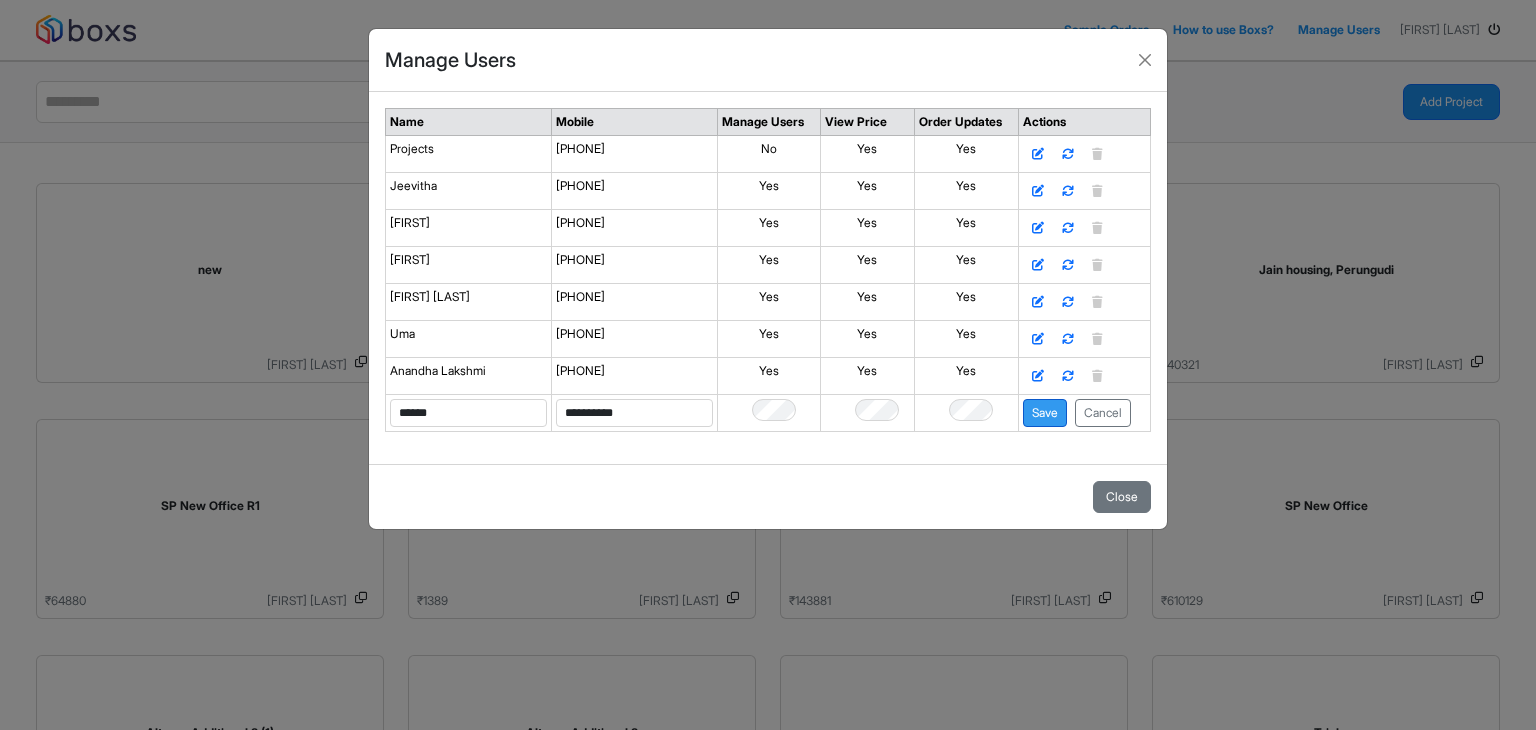 click on "Save" at bounding box center (1045, 413) 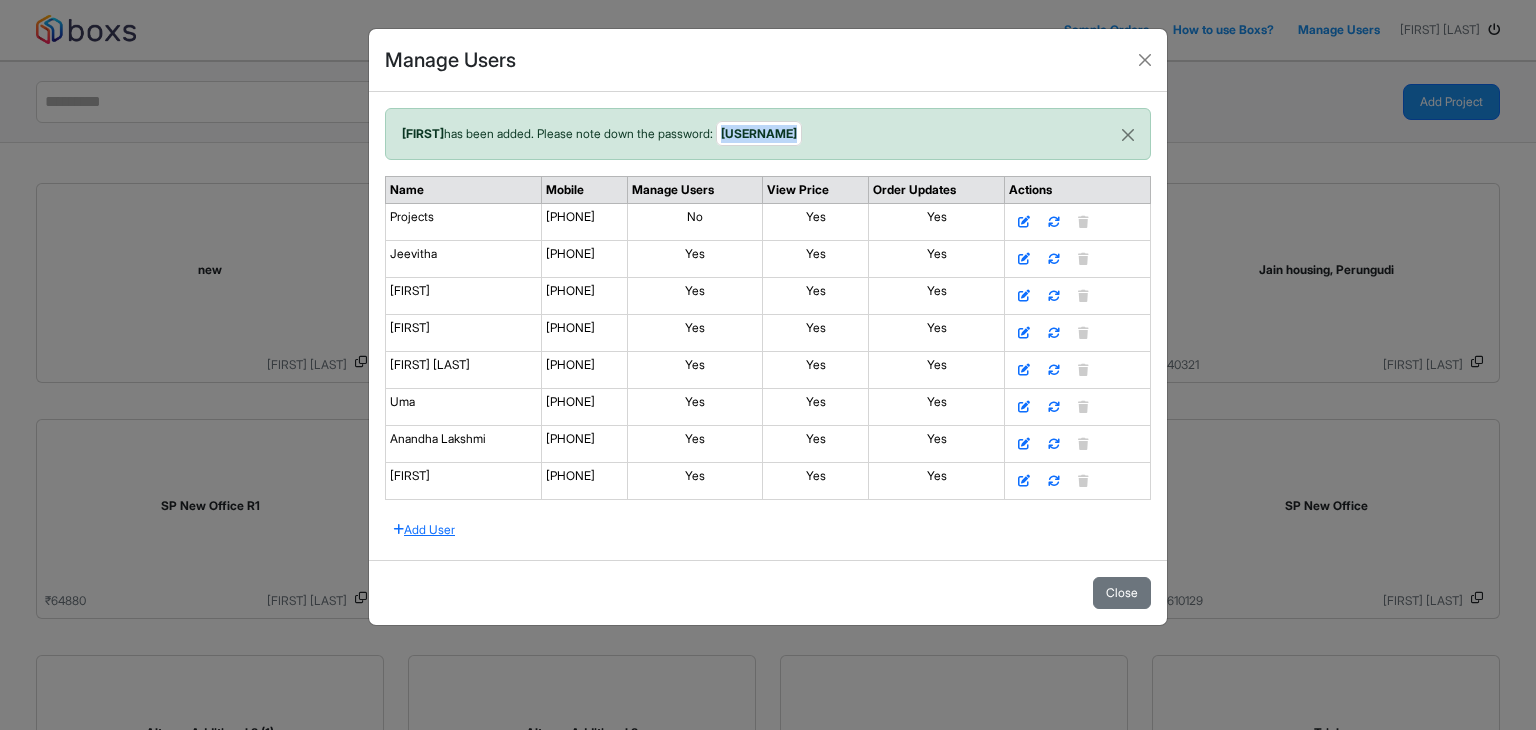 drag, startPoint x: 795, startPoint y: 129, endPoint x: 732, endPoint y: 132, distance: 63.07139 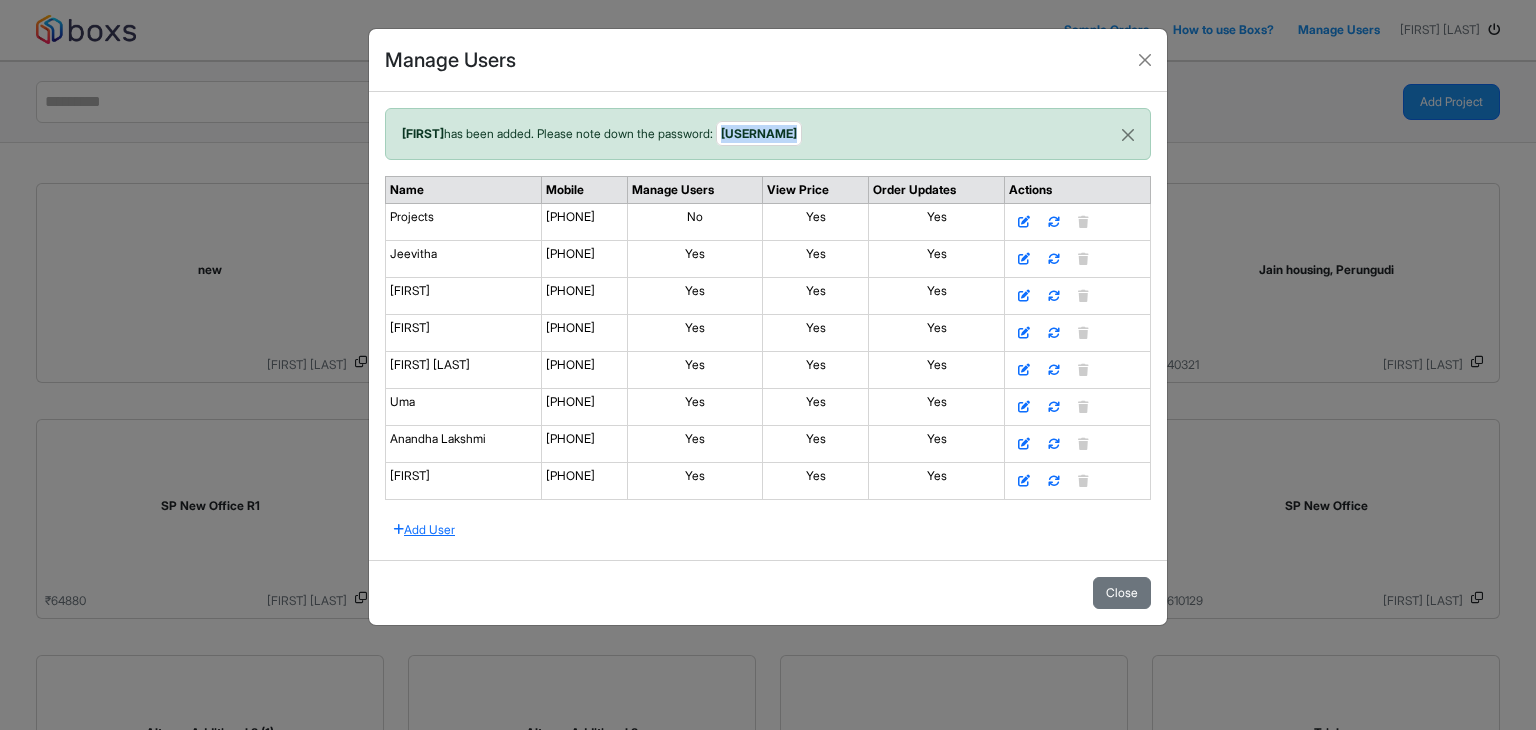 copy on "[USERNAME]" 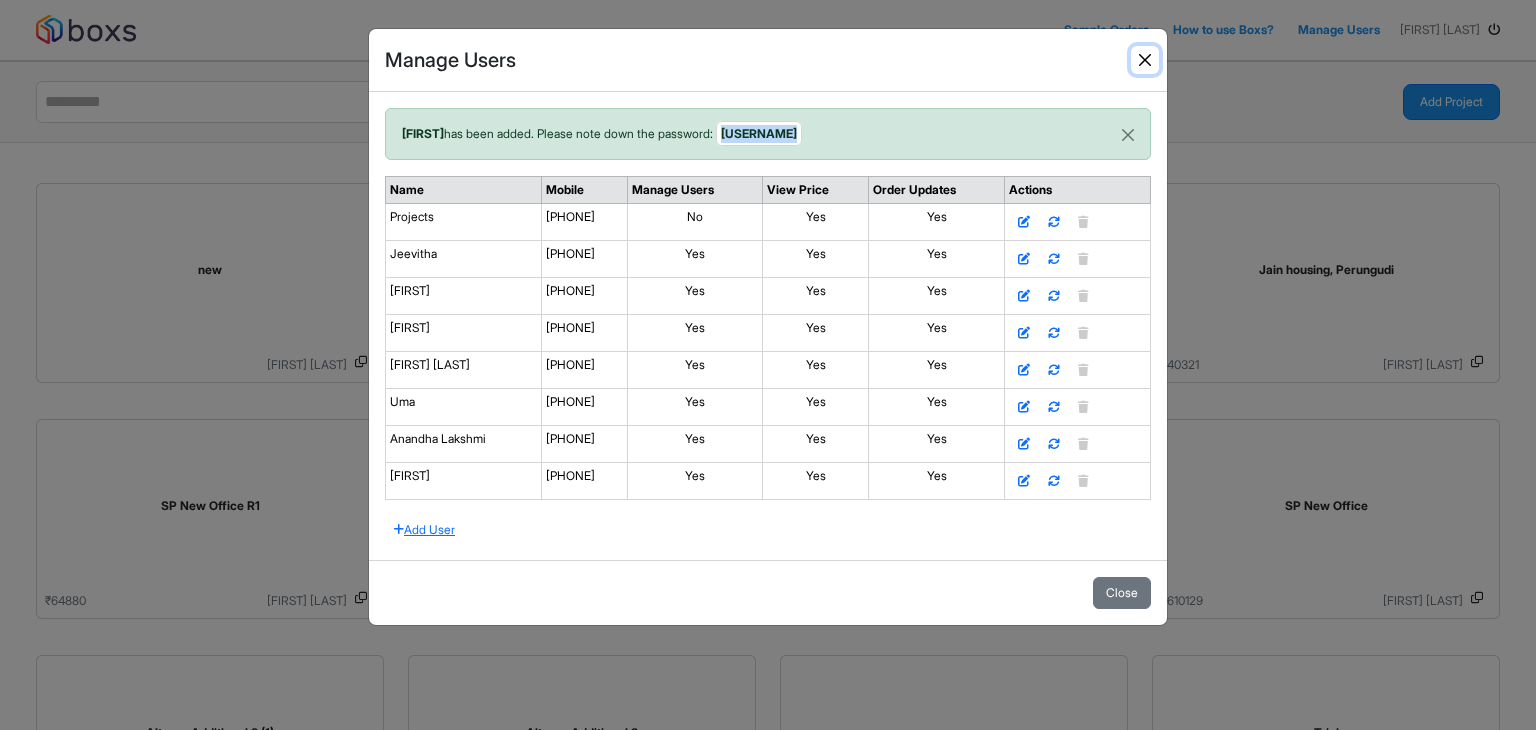 click at bounding box center (1145, 60) 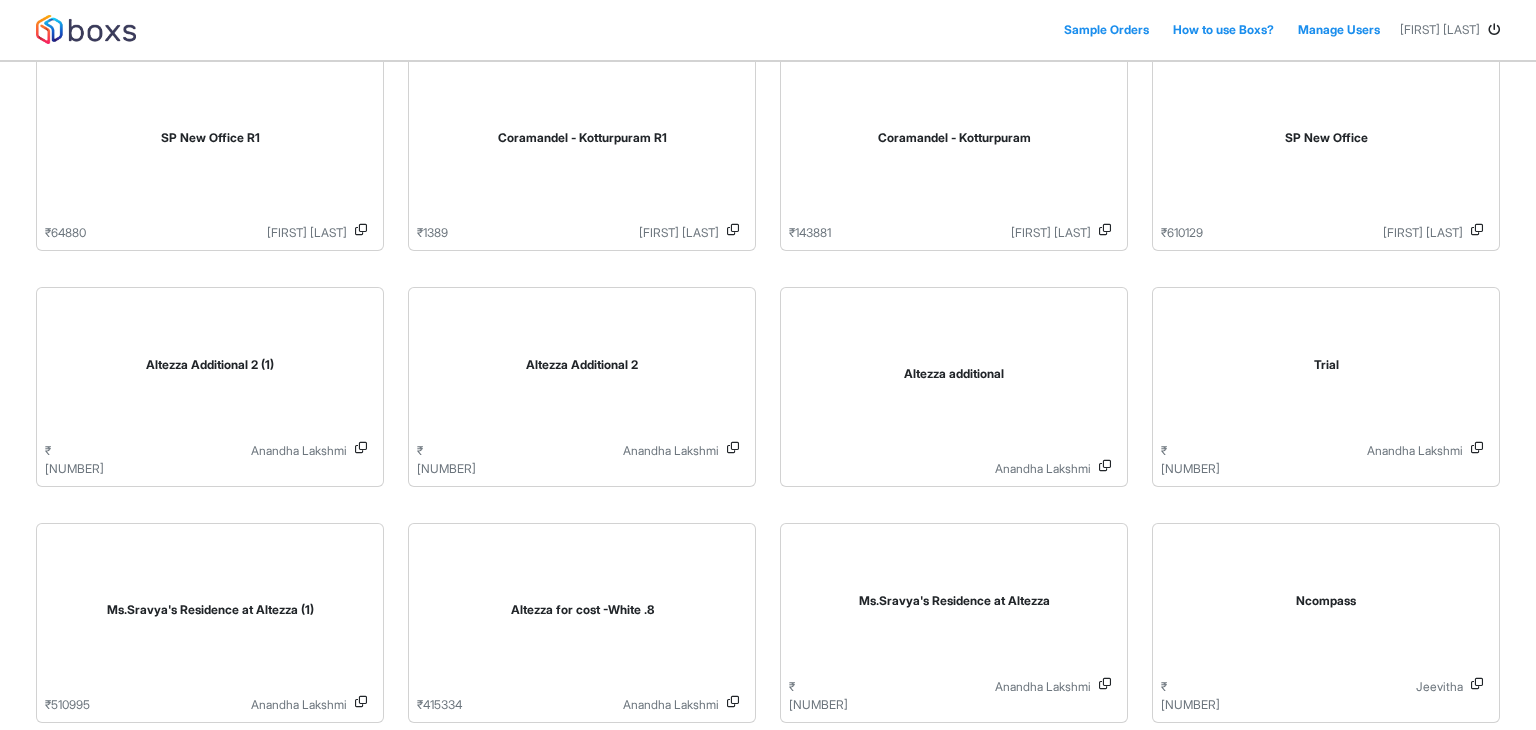 scroll, scrollTop: 396, scrollLeft: 0, axis: vertical 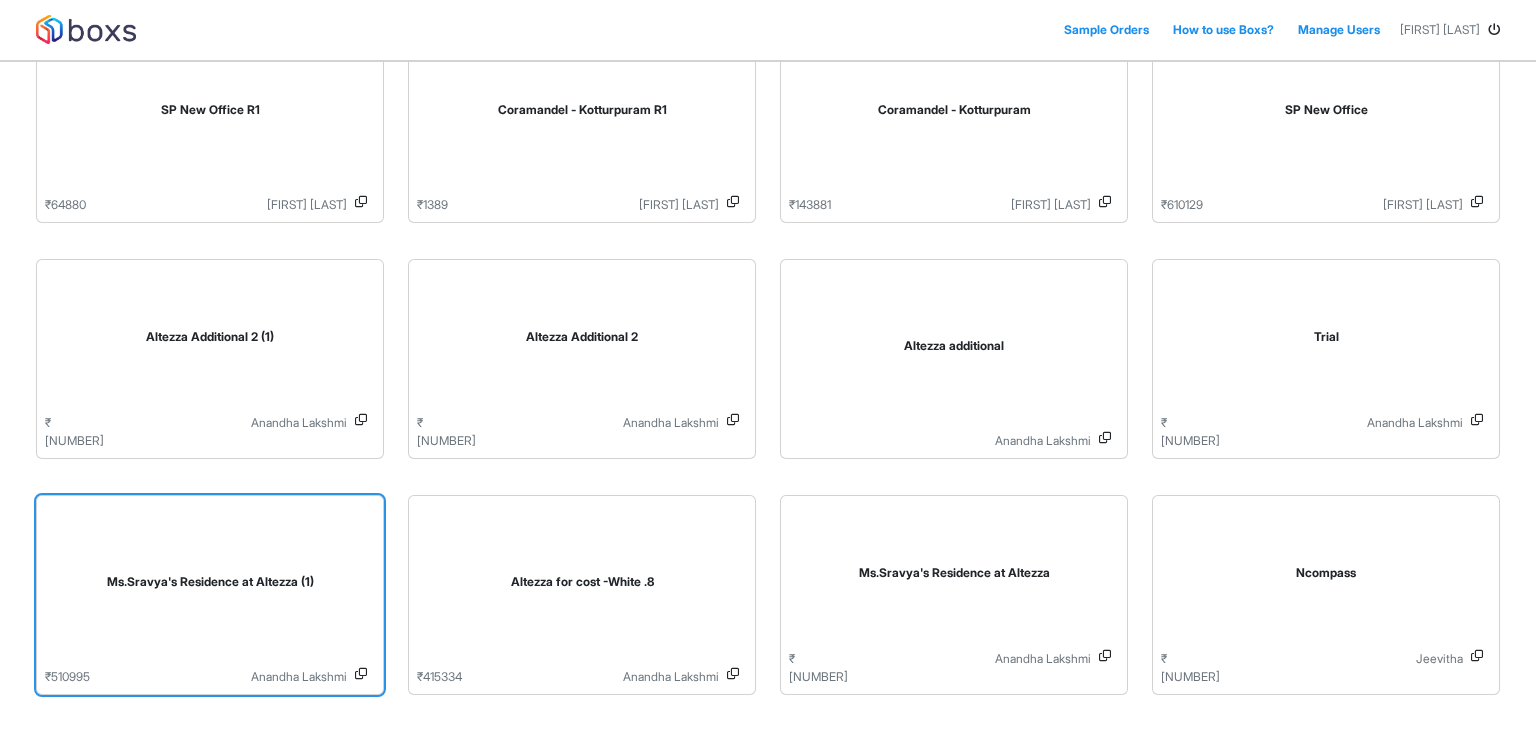click on "Ms.Sravya's Residence at Altezza (1)" at bounding box center (210, 586) 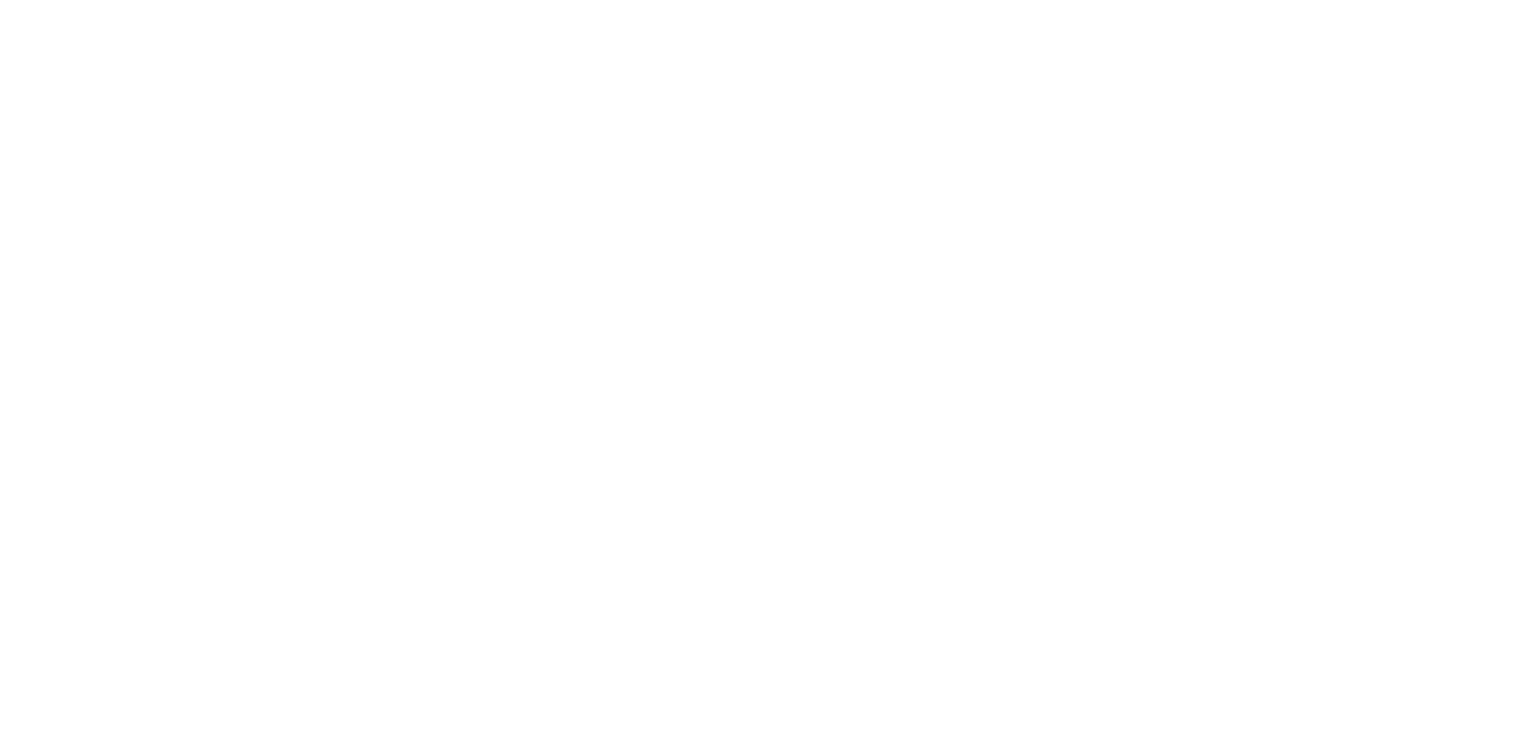 click on "Loading..." at bounding box center (768, 365) 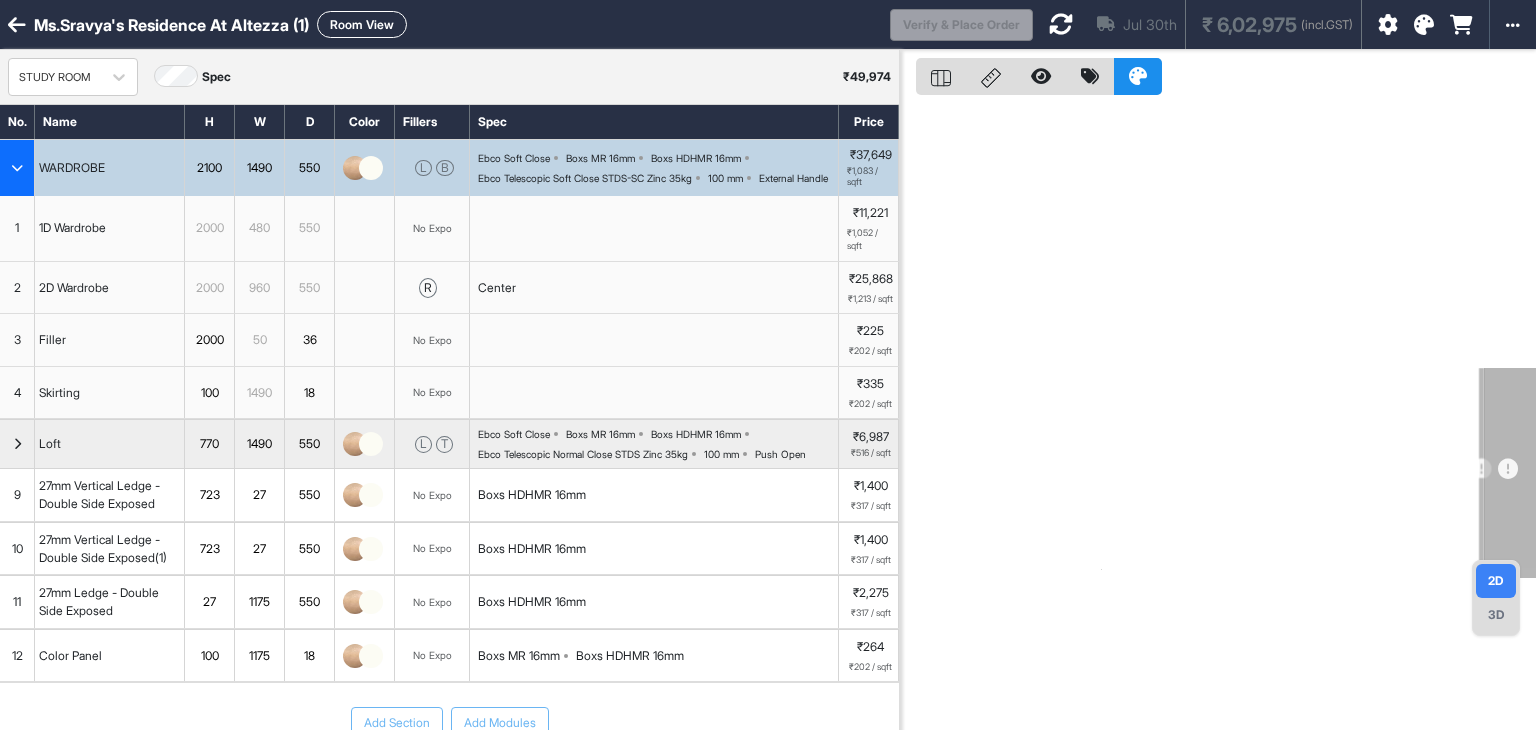 click on "3D" at bounding box center (1496, 615) 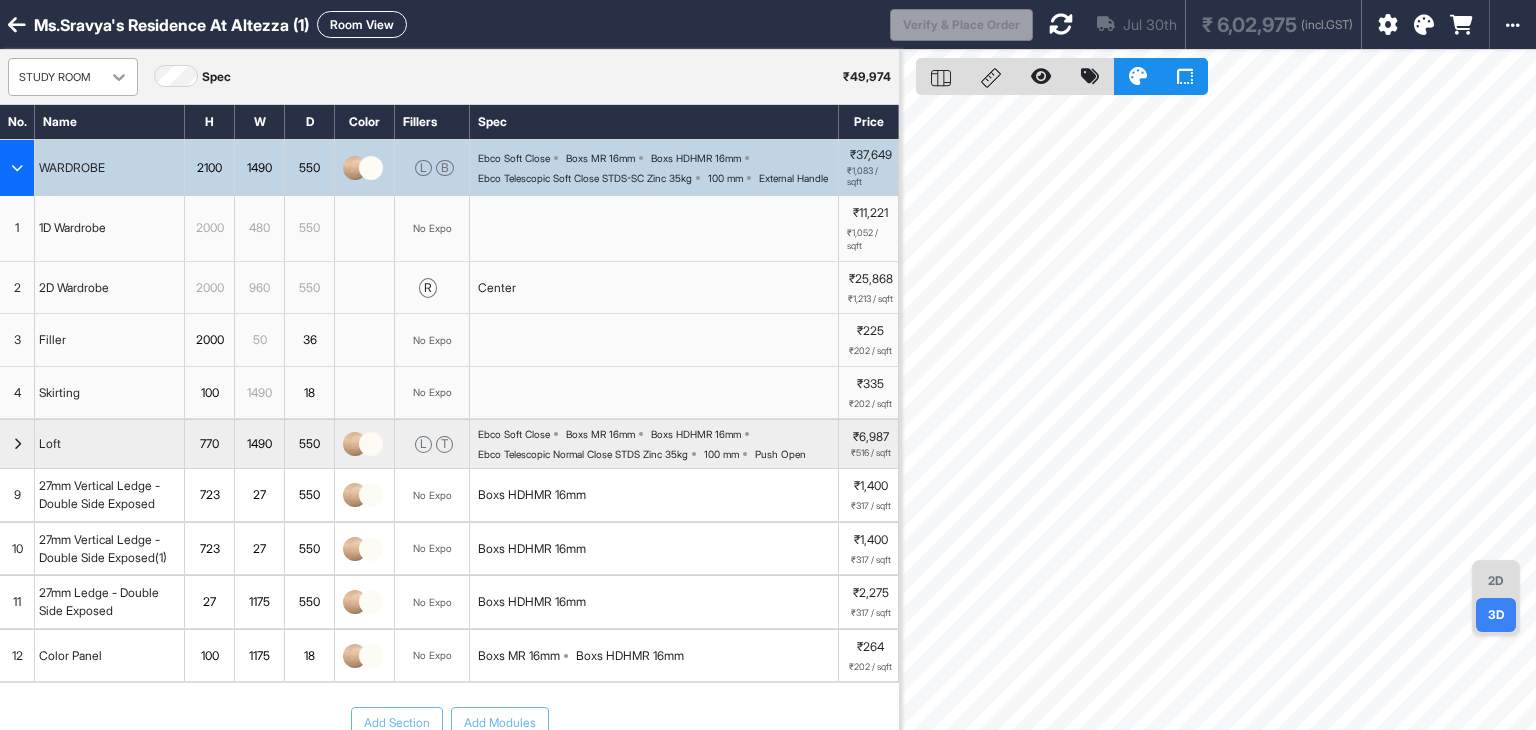 click 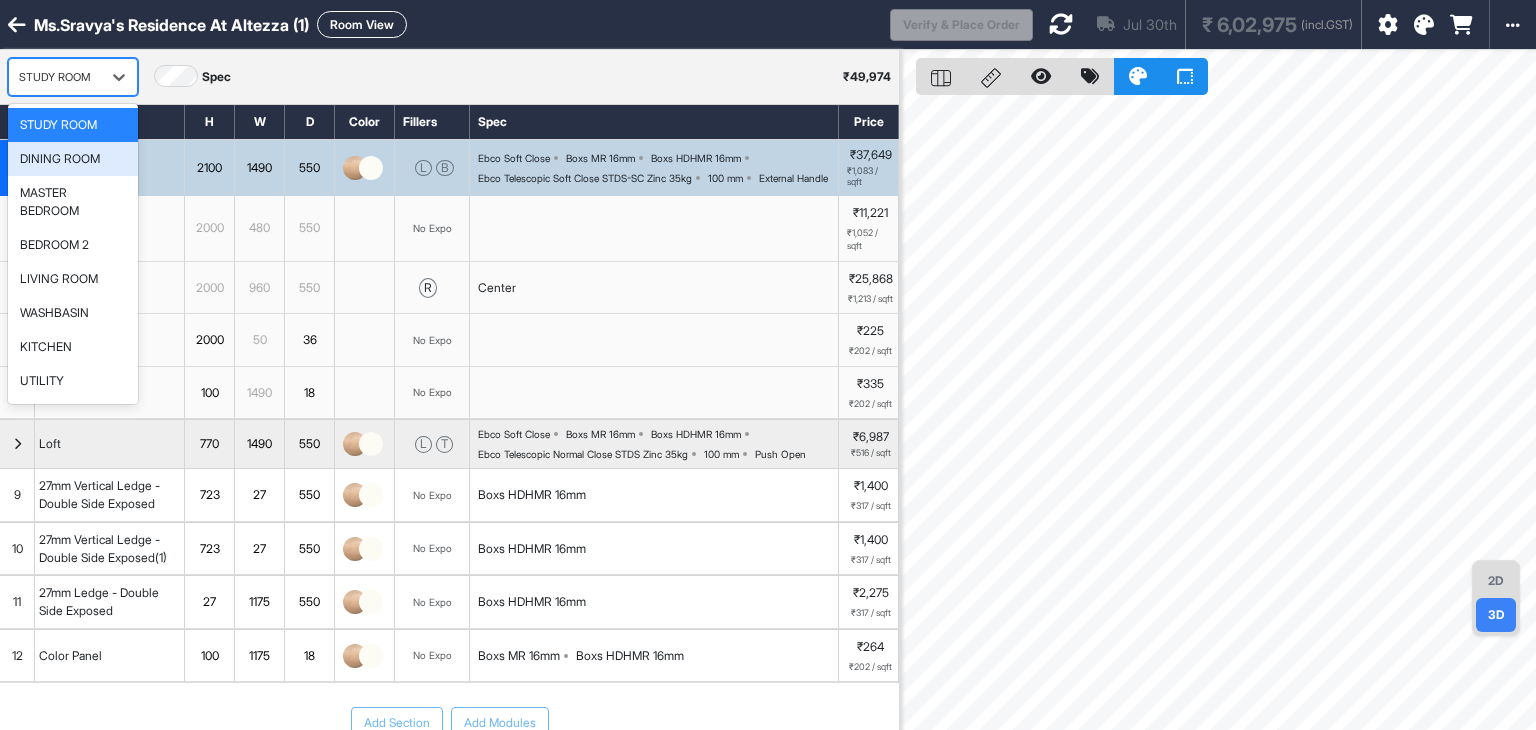 click on "DINING ROOM" at bounding box center (60, 159) 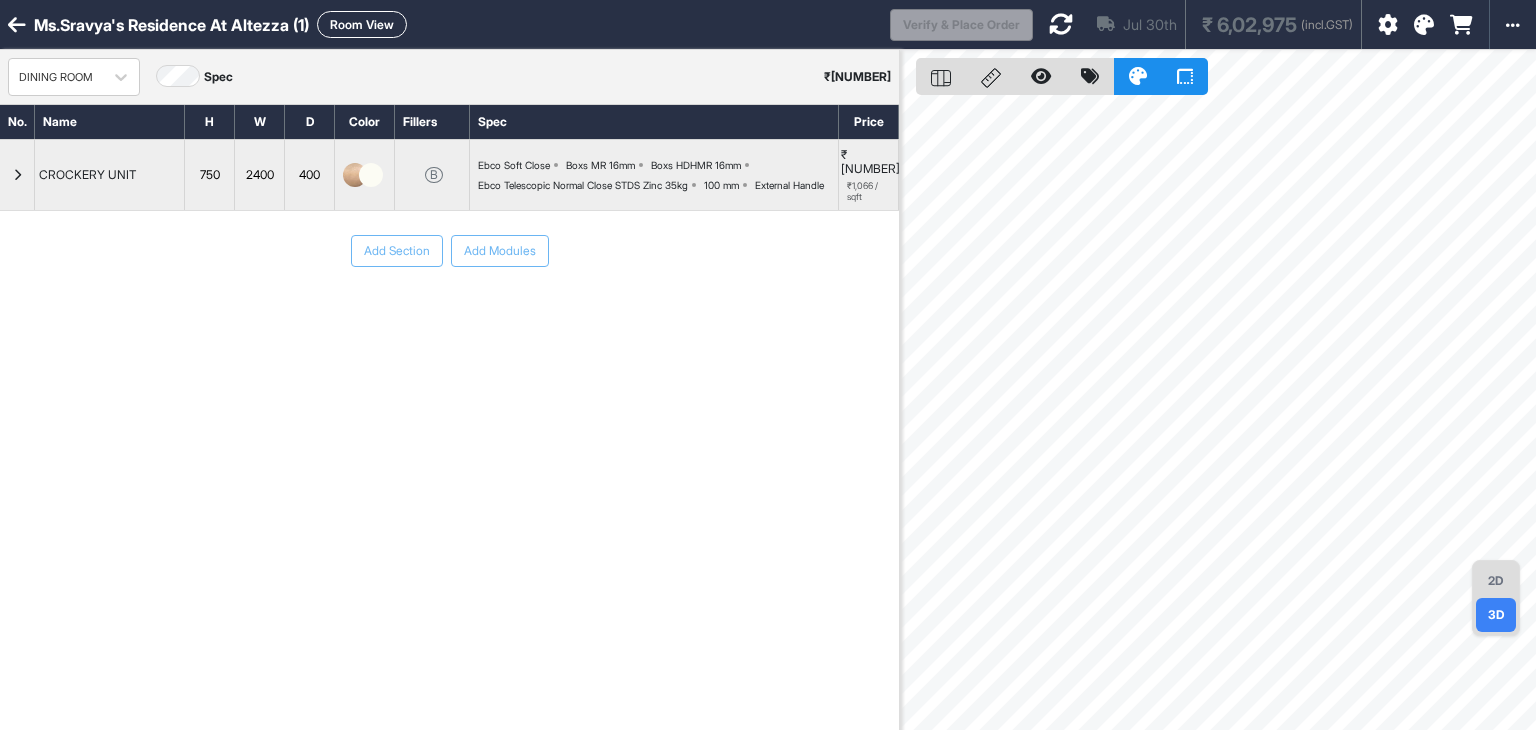 click on "2D" at bounding box center (1496, 581) 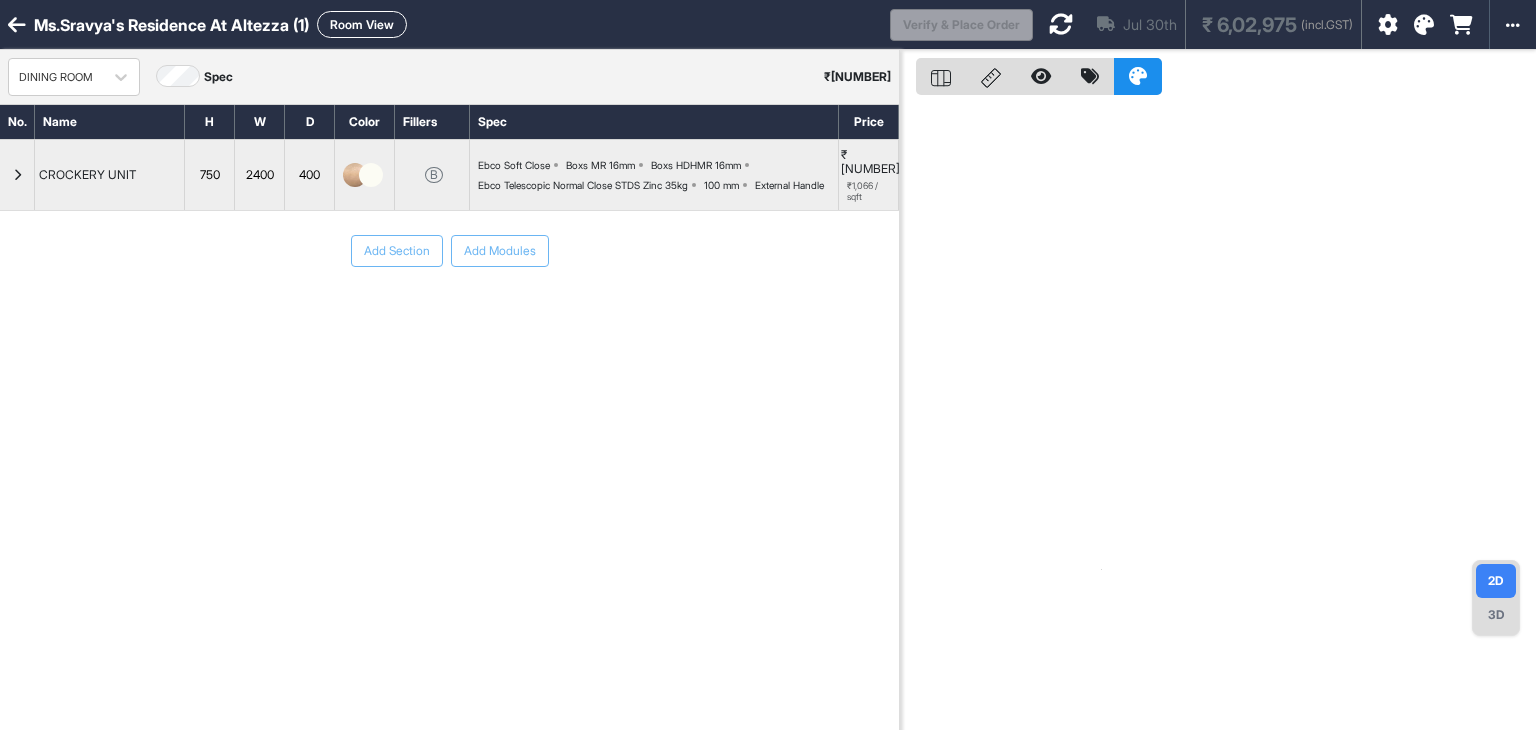 click on "3D" at bounding box center [1496, 615] 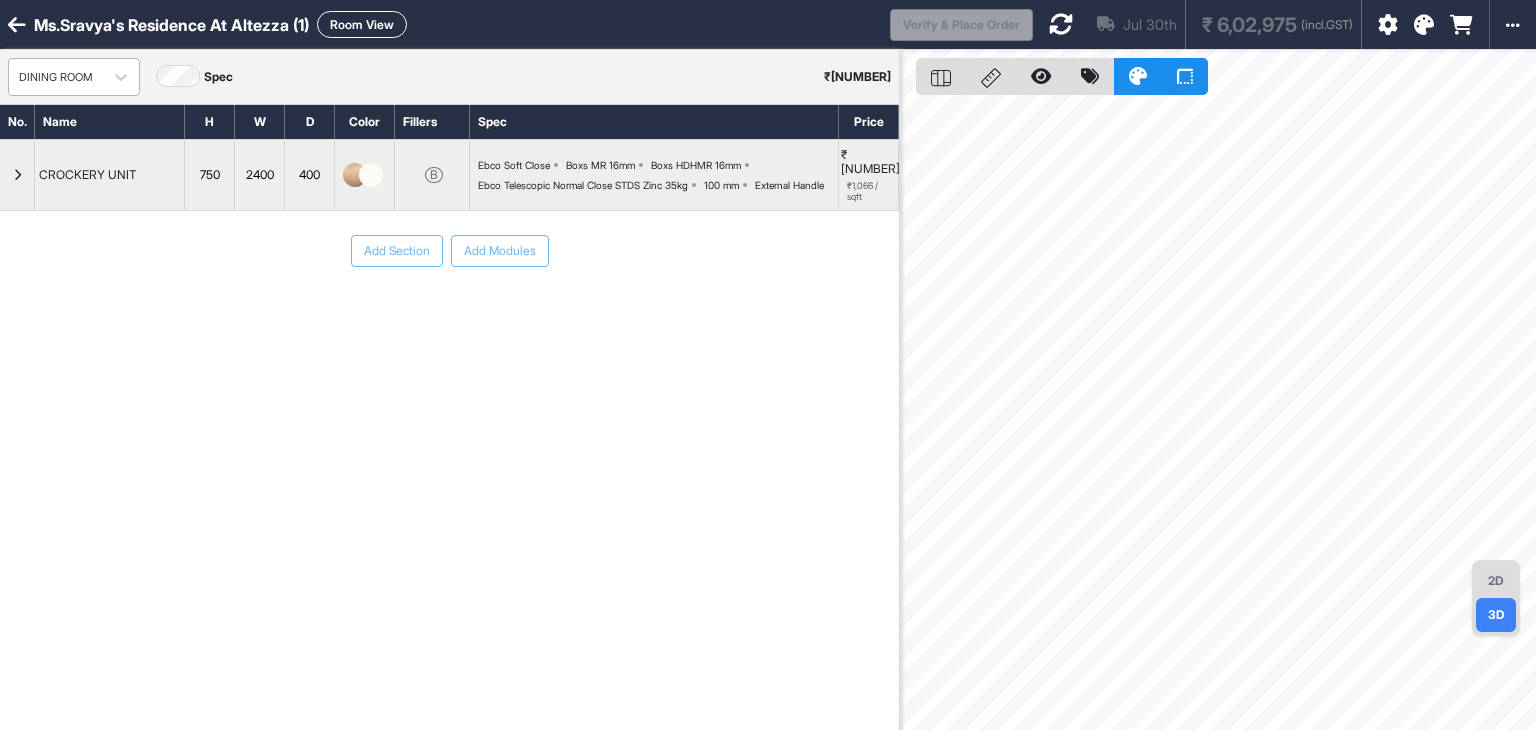 click on "DINING ROOM" at bounding box center [56, 77] 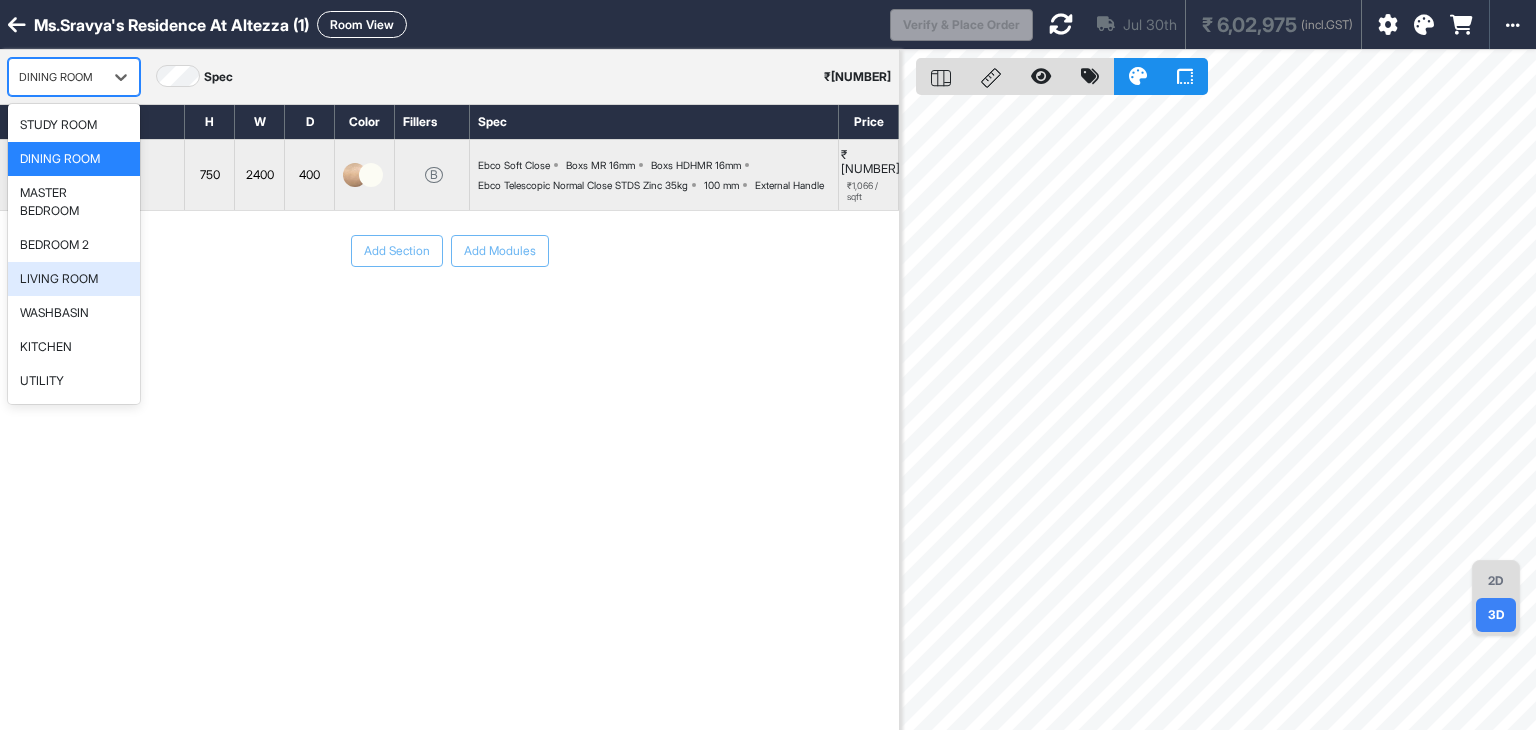 click on "LIVING ROOM" at bounding box center [59, 279] 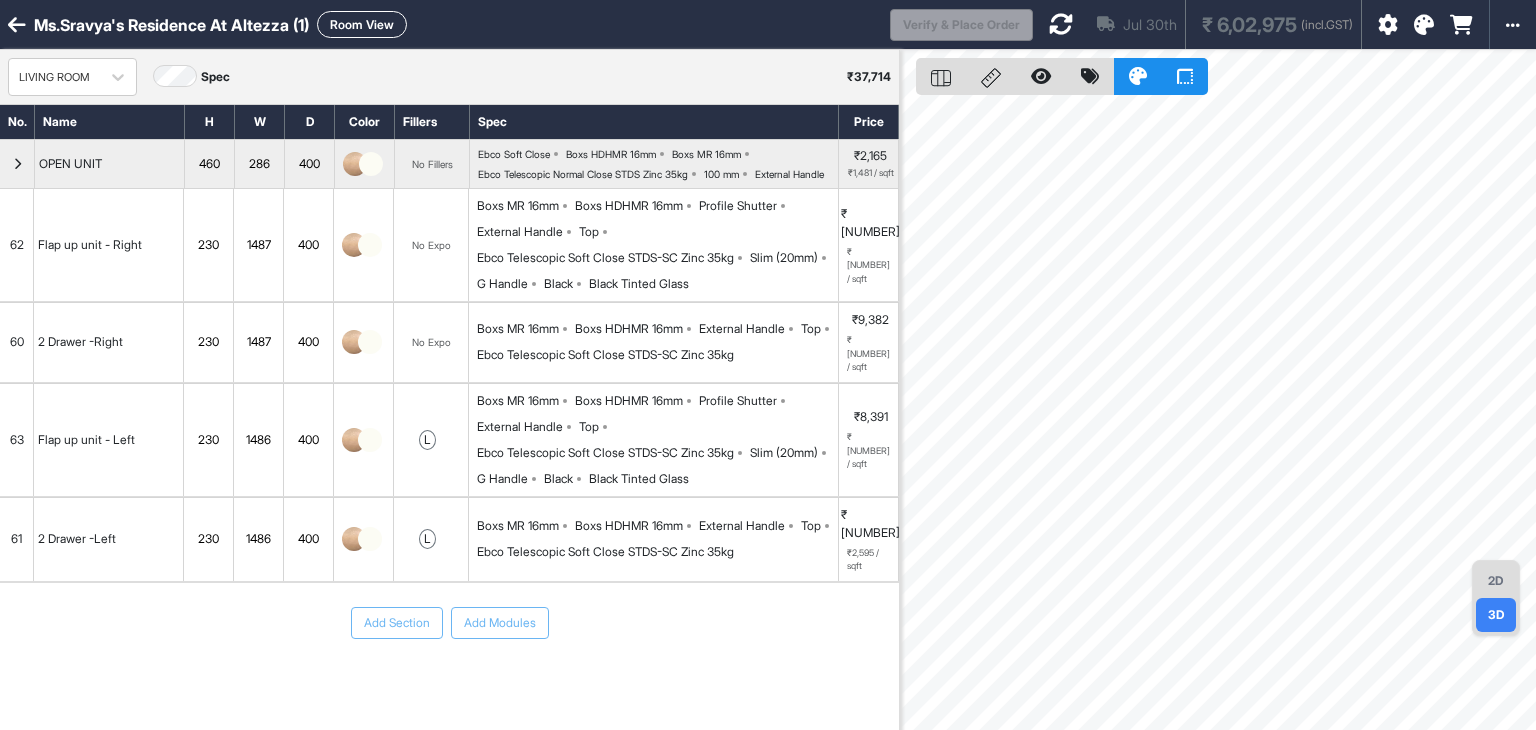 click on "2D" at bounding box center (1496, 581) 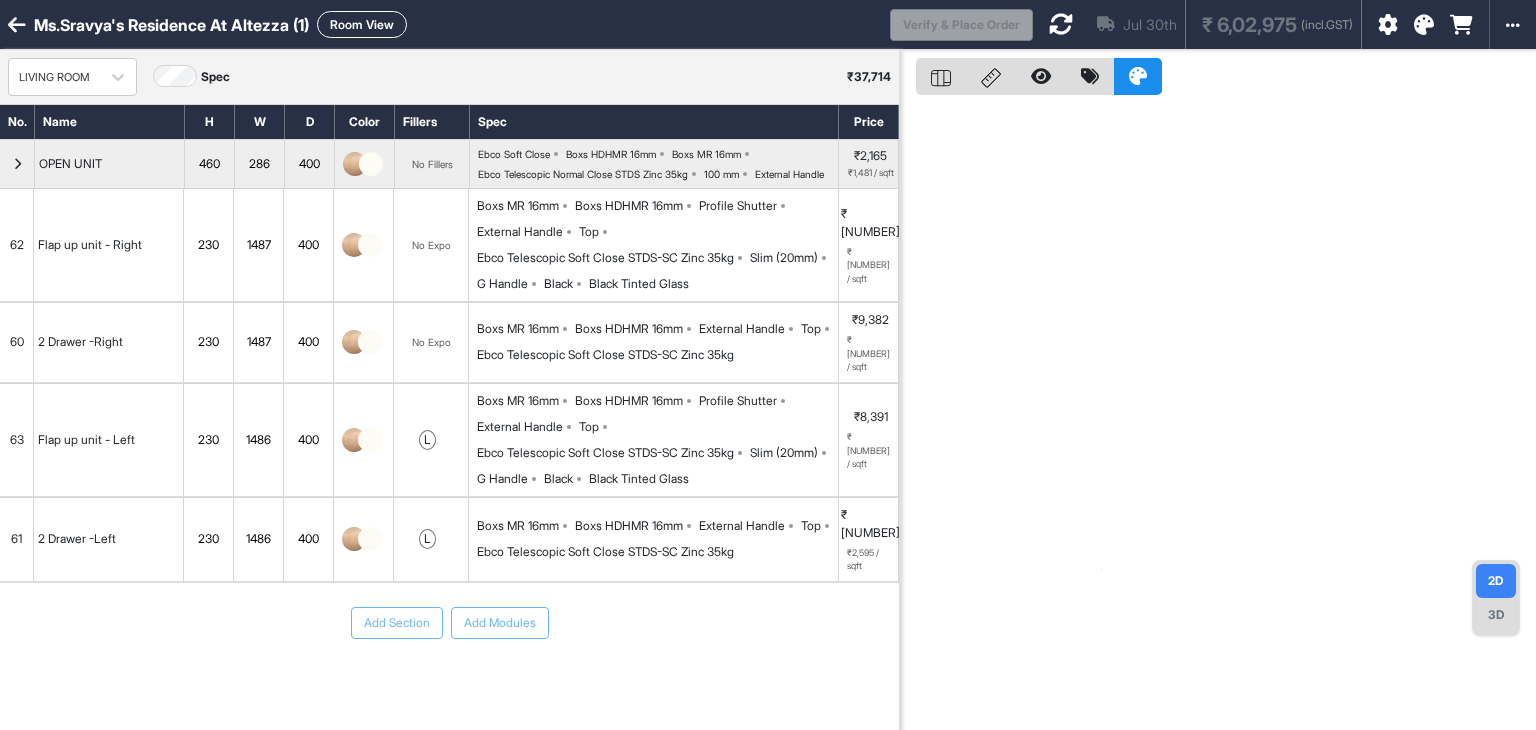 click on "2D 3D" at bounding box center (1496, 598) 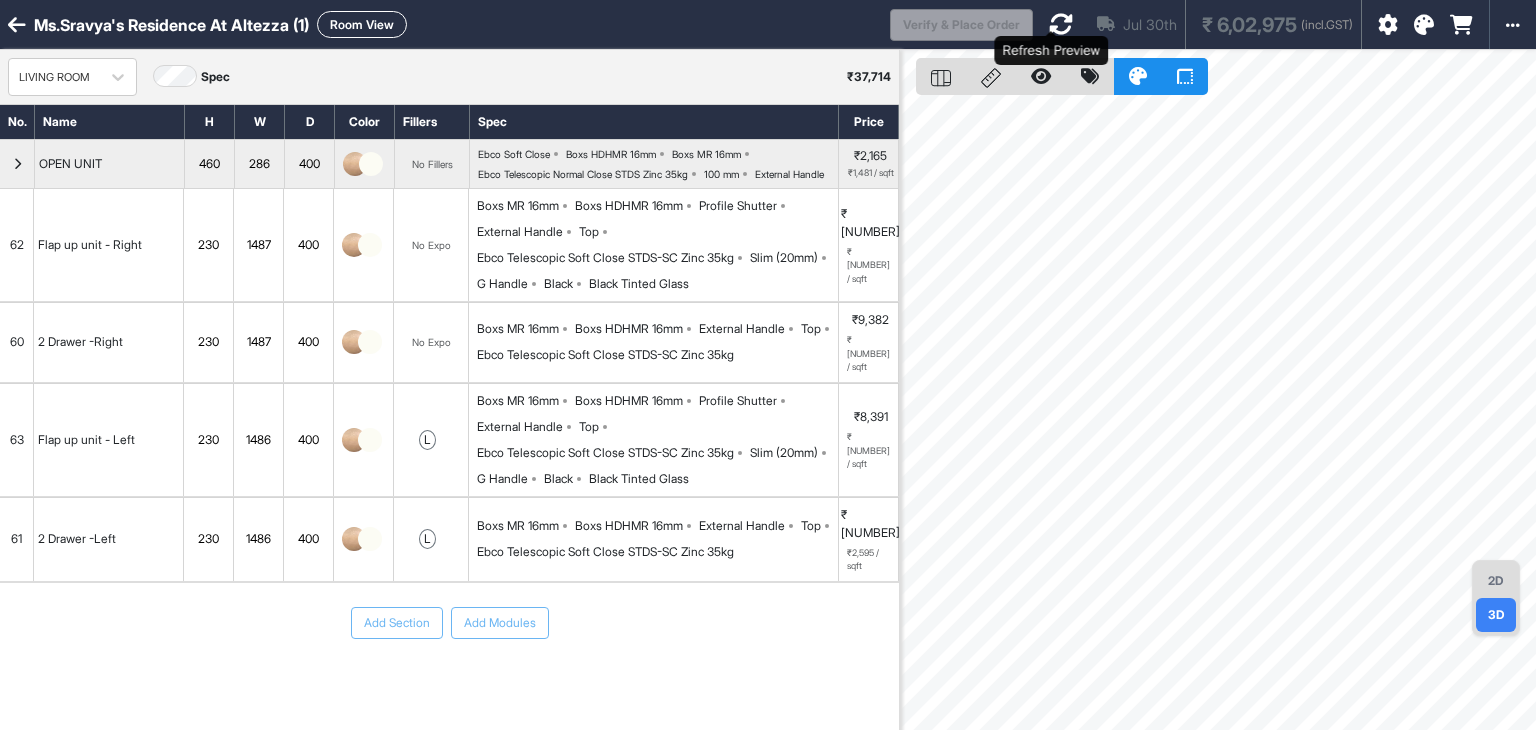 click at bounding box center [1061, 24] 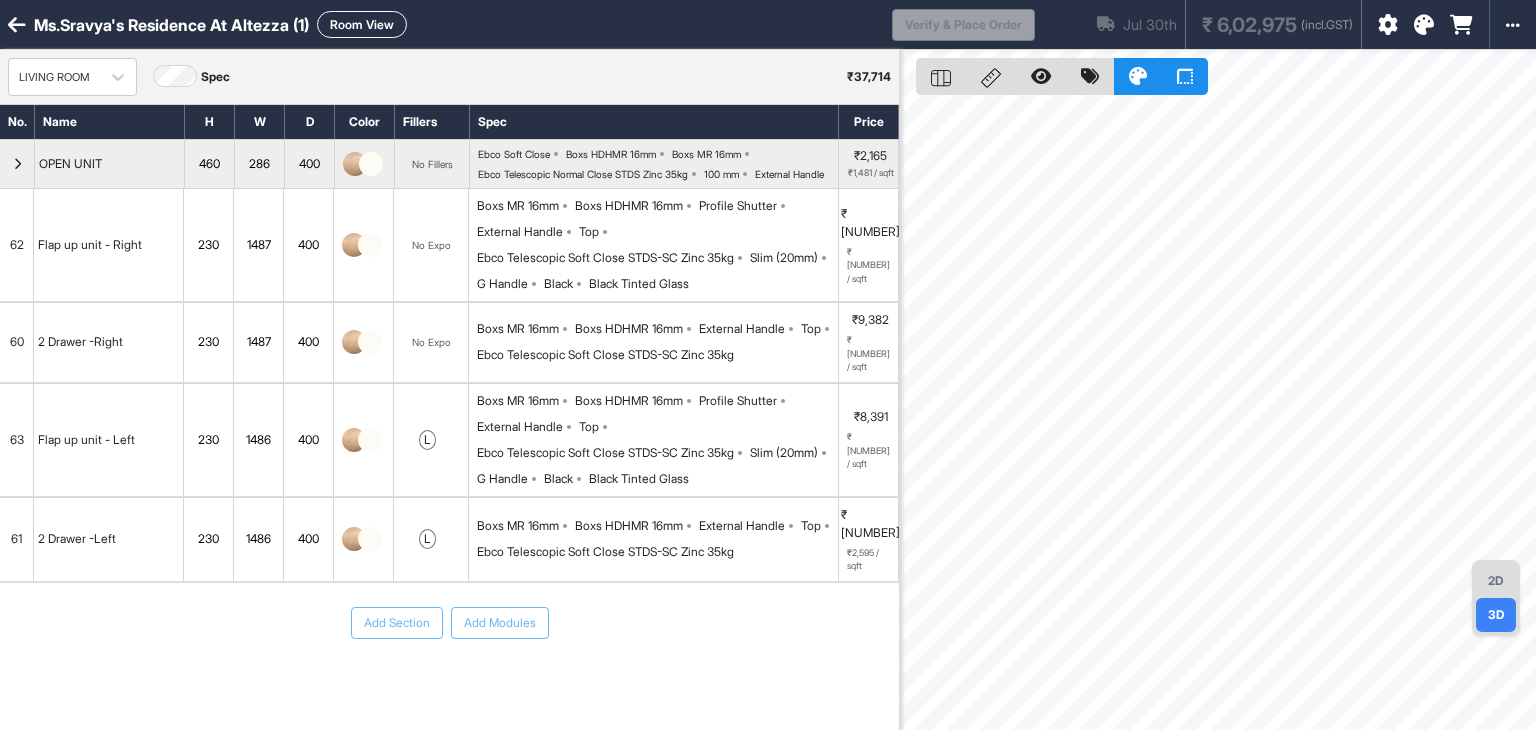 click on "Room View" at bounding box center (362, 24) 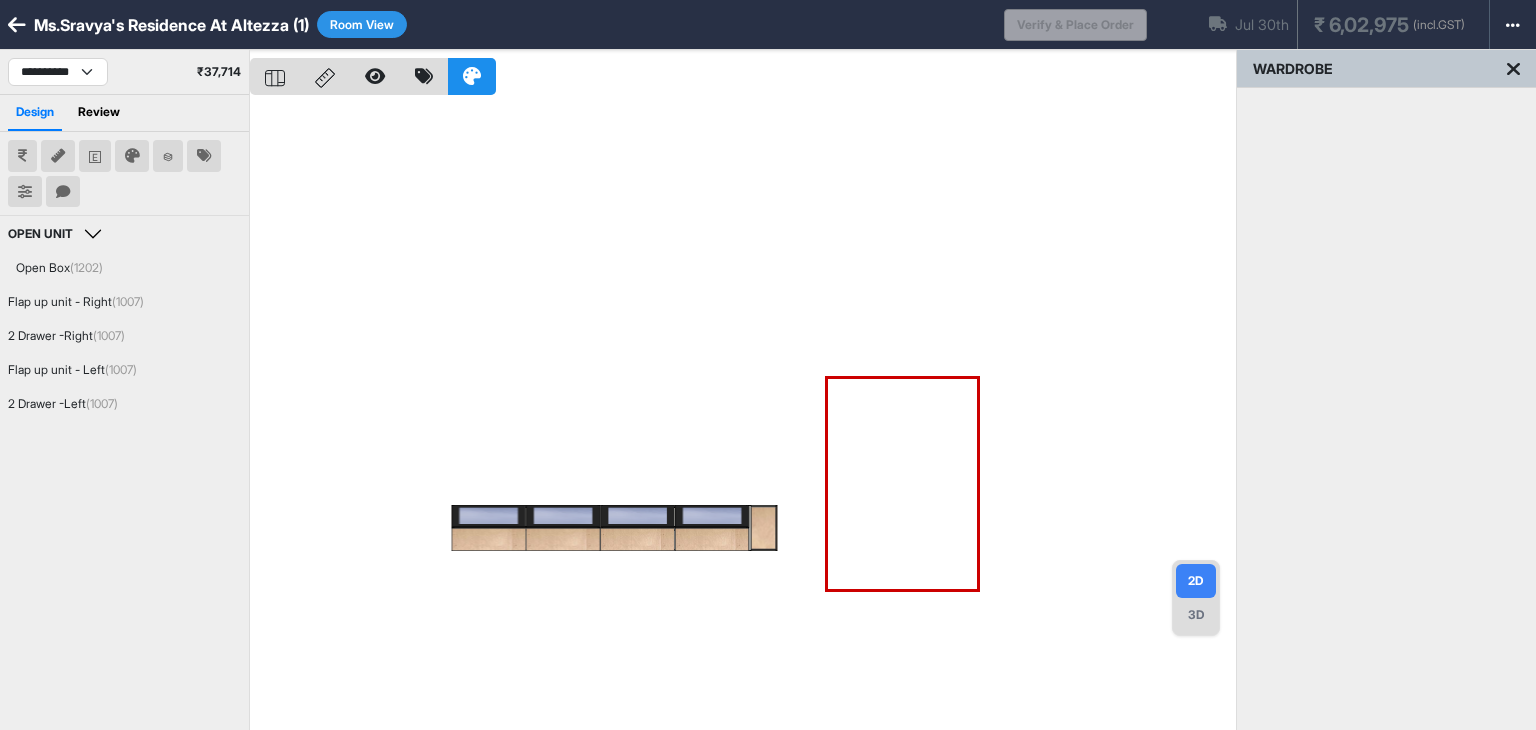drag, startPoint x: 1109, startPoint y: 624, endPoint x: 1128, endPoint y: 620, distance: 19.416489 